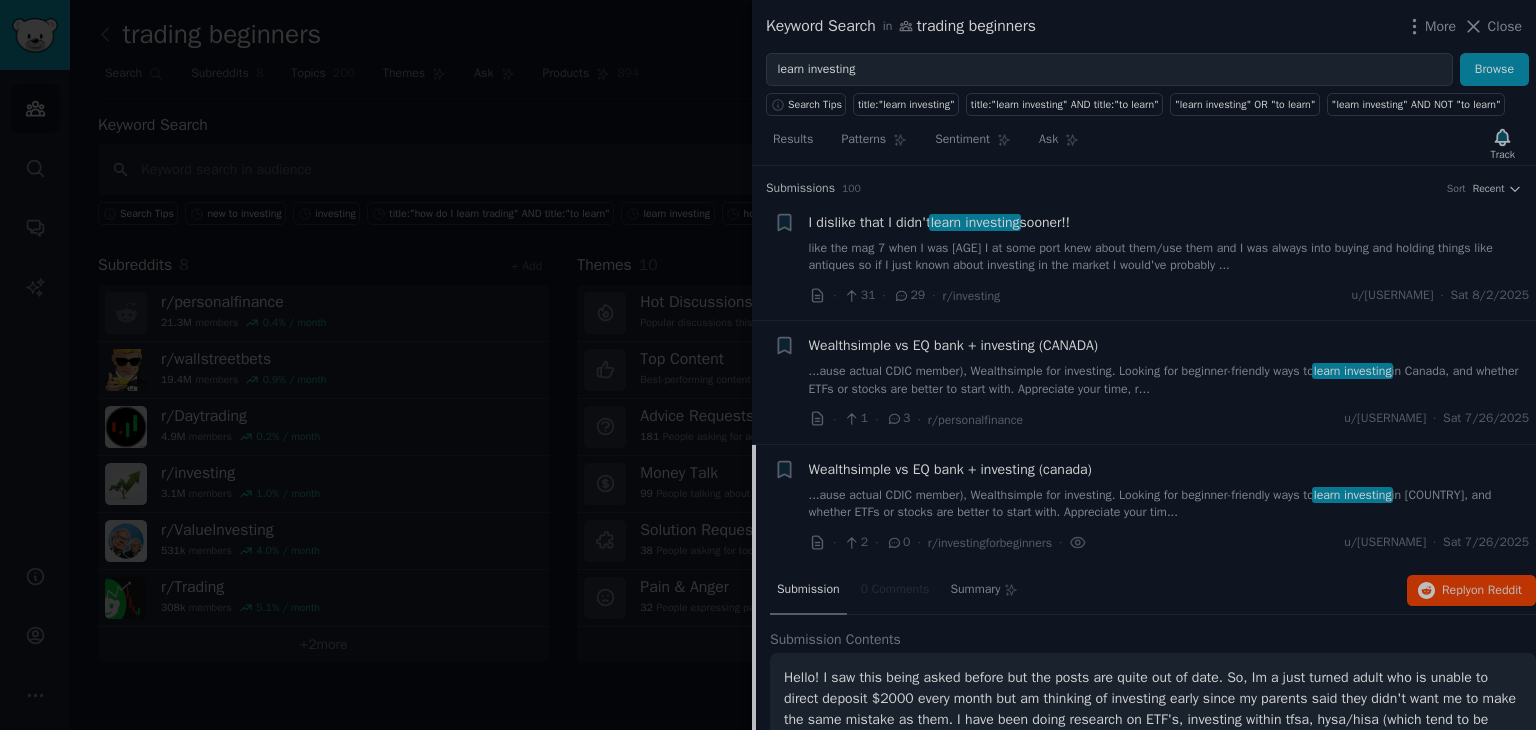 scroll, scrollTop: 0, scrollLeft: 0, axis: both 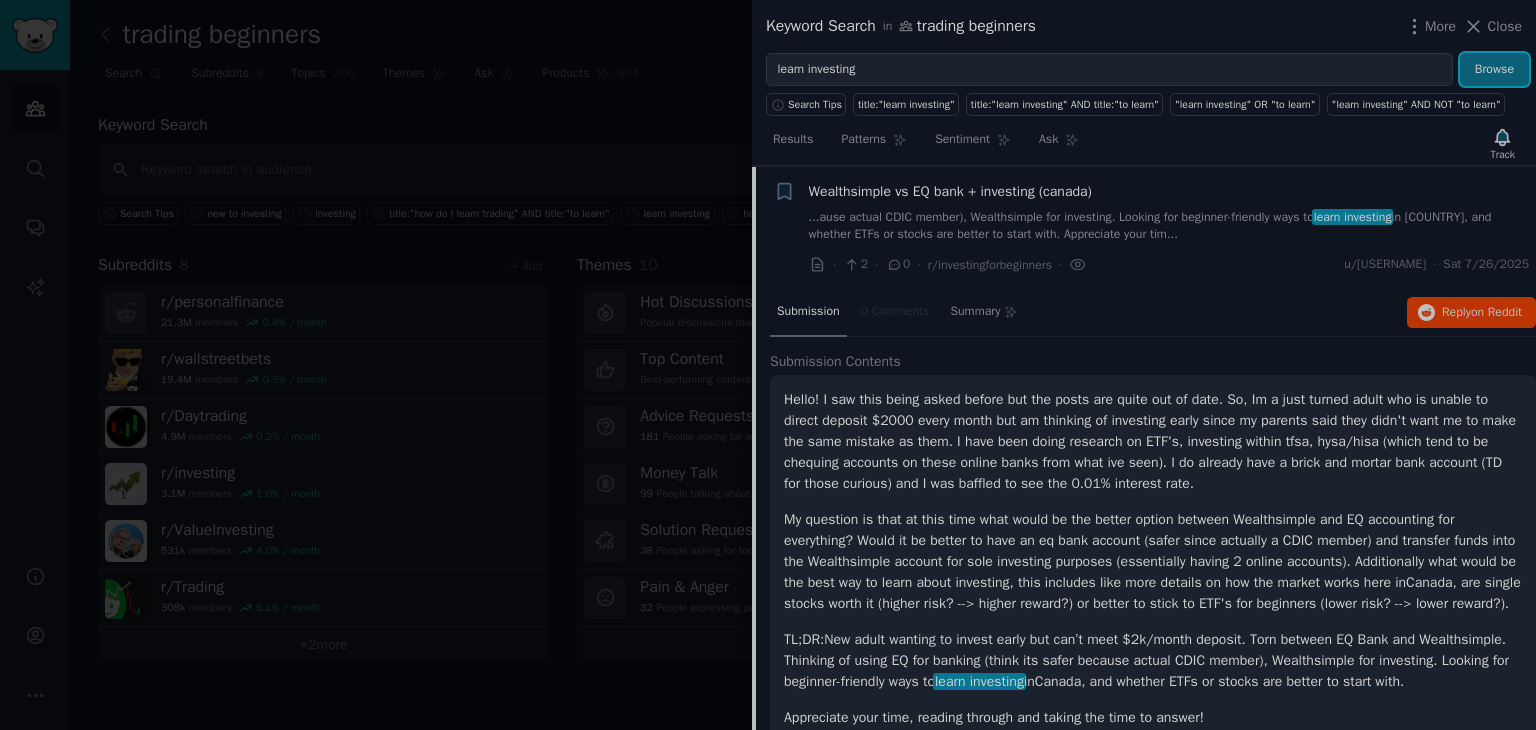 click on "Browse" at bounding box center (1494, 70) 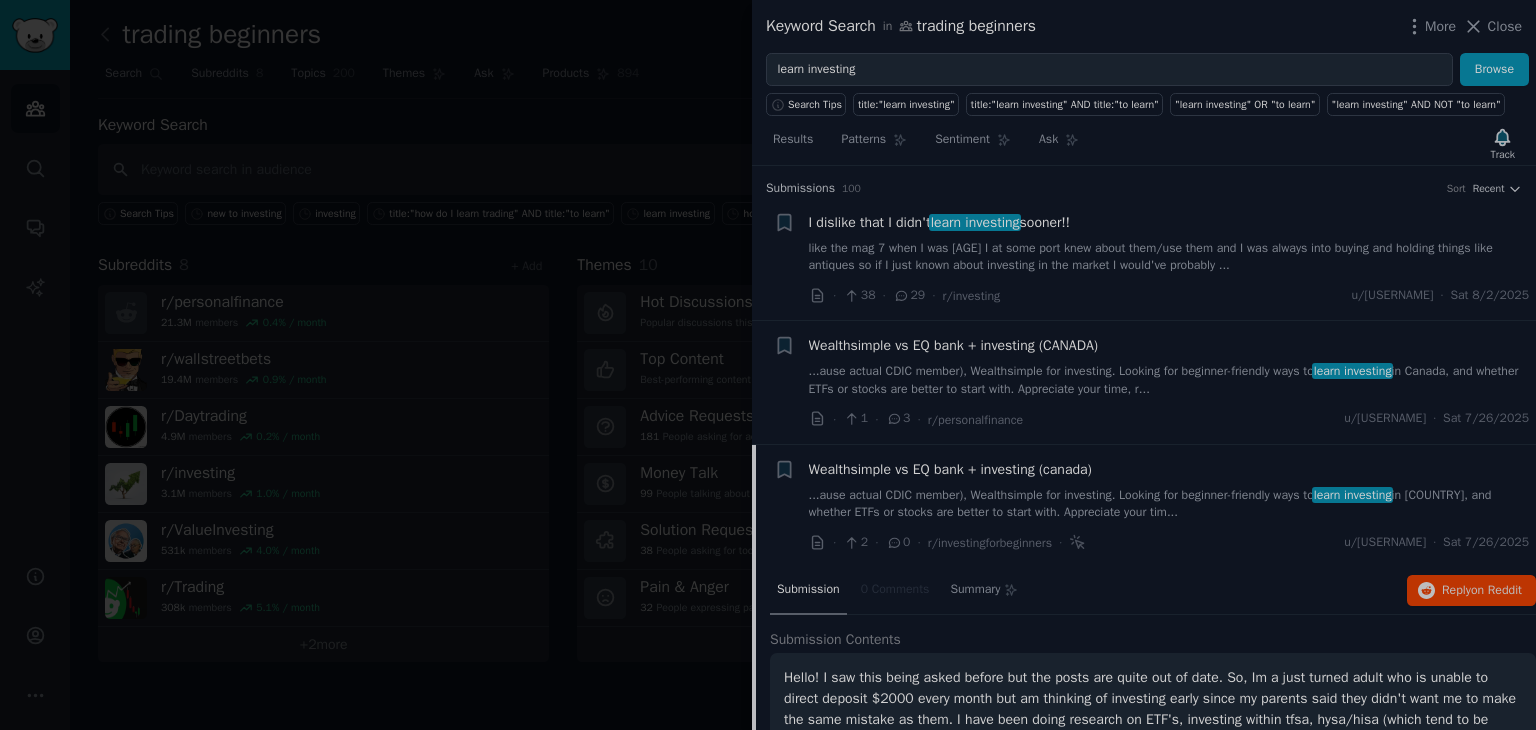 click on "I dislike that I didn't learn investing sooner!!" at bounding box center [939, 222] 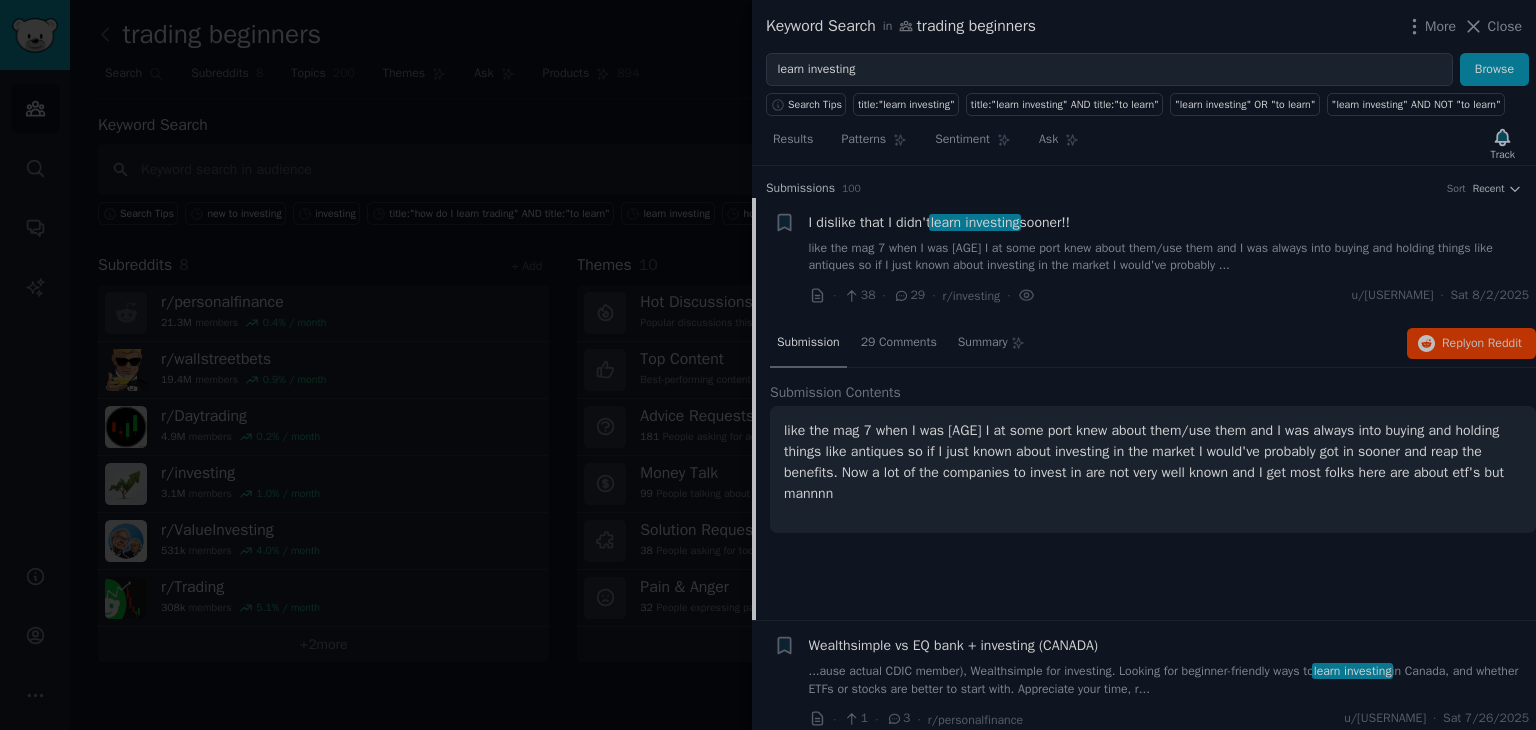 scroll, scrollTop: 31, scrollLeft: 0, axis: vertical 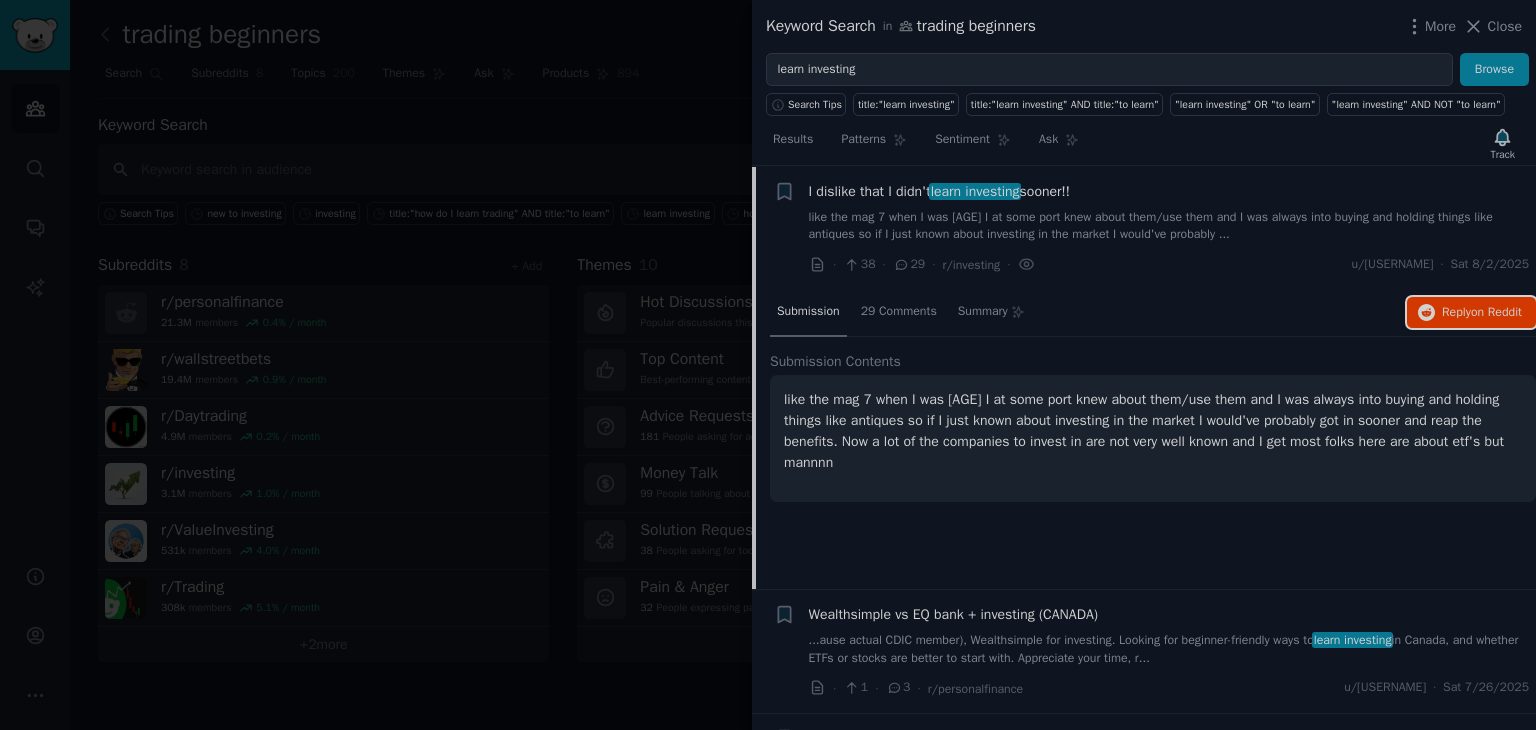 click on "on Reddit" at bounding box center (1496, 312) 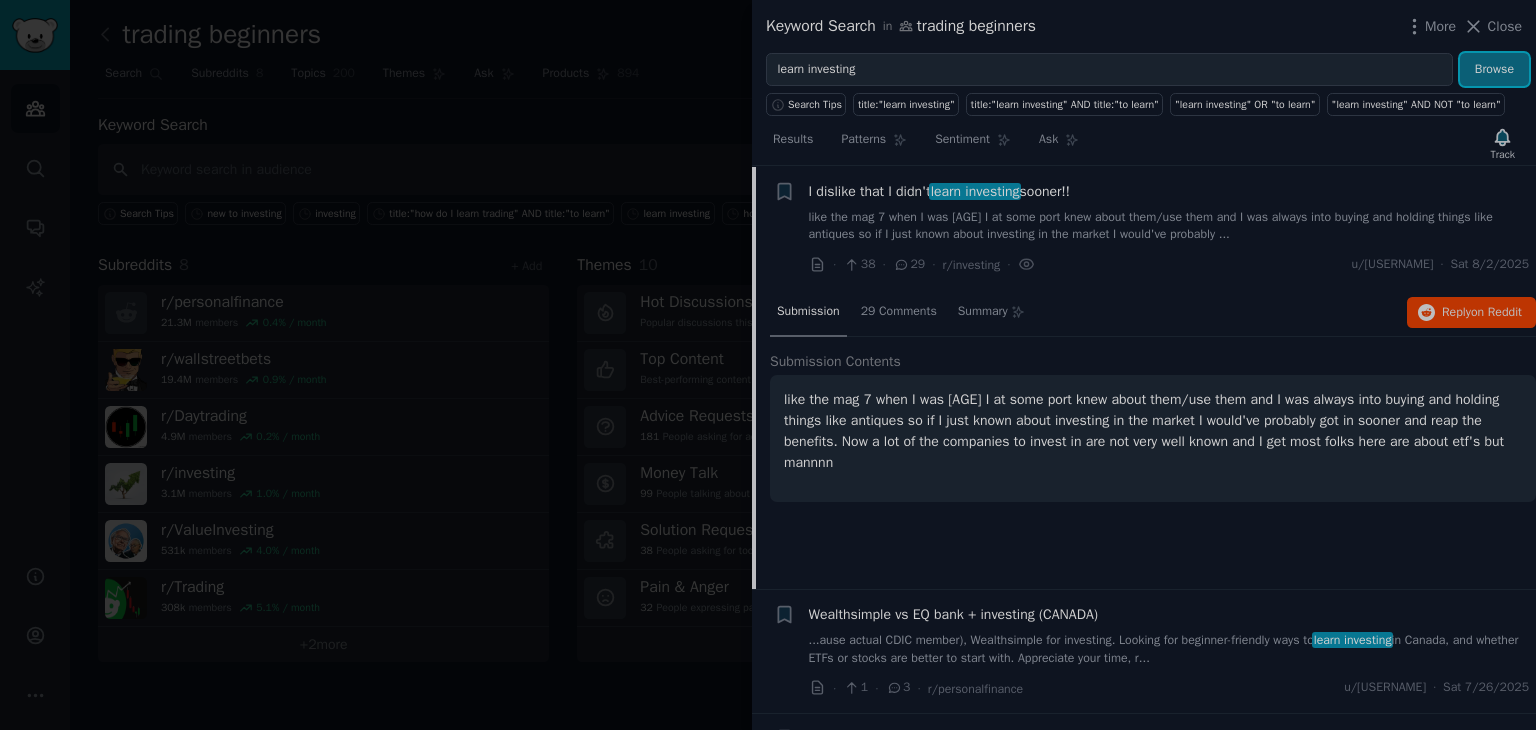 click on "Browse" at bounding box center [1494, 70] 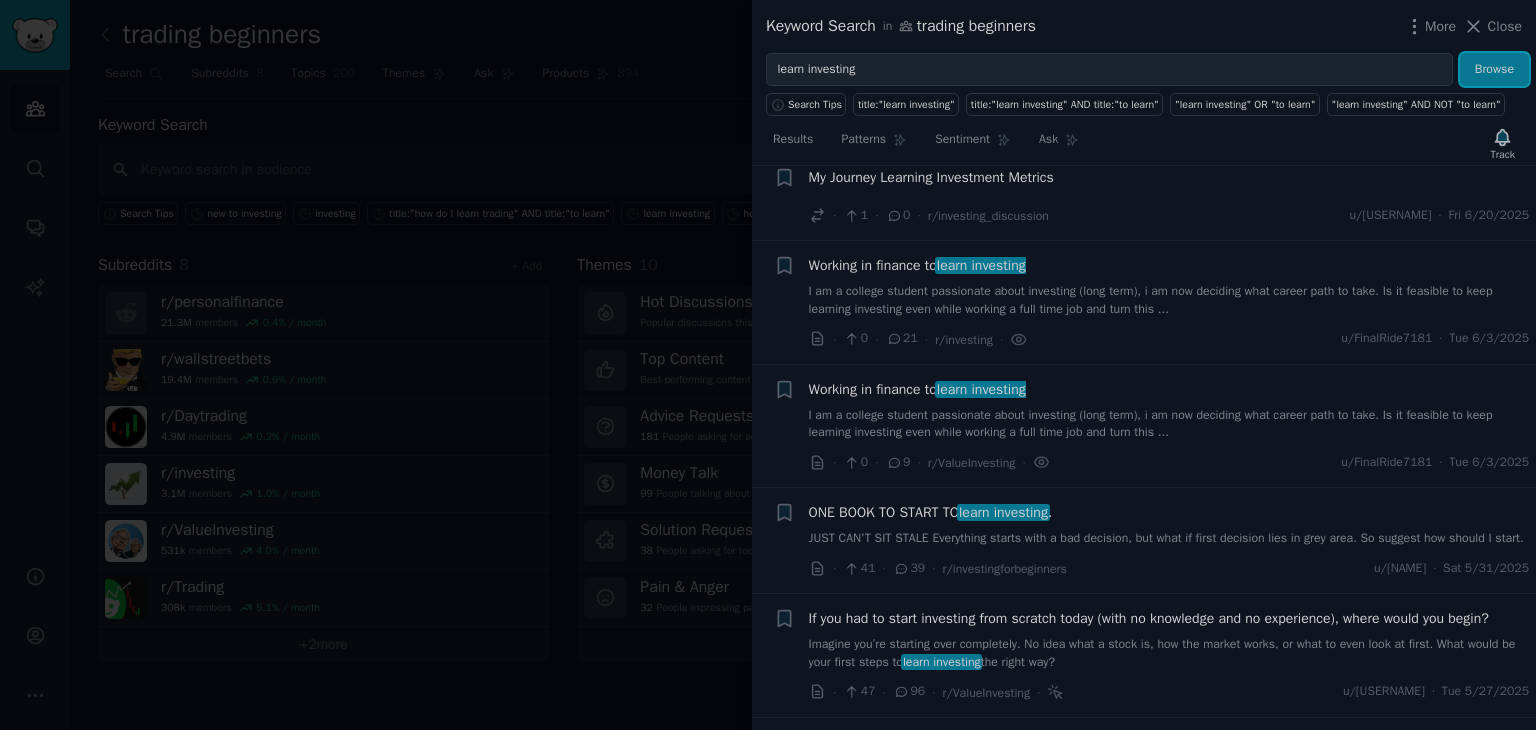 scroll, scrollTop: 1087, scrollLeft: 0, axis: vertical 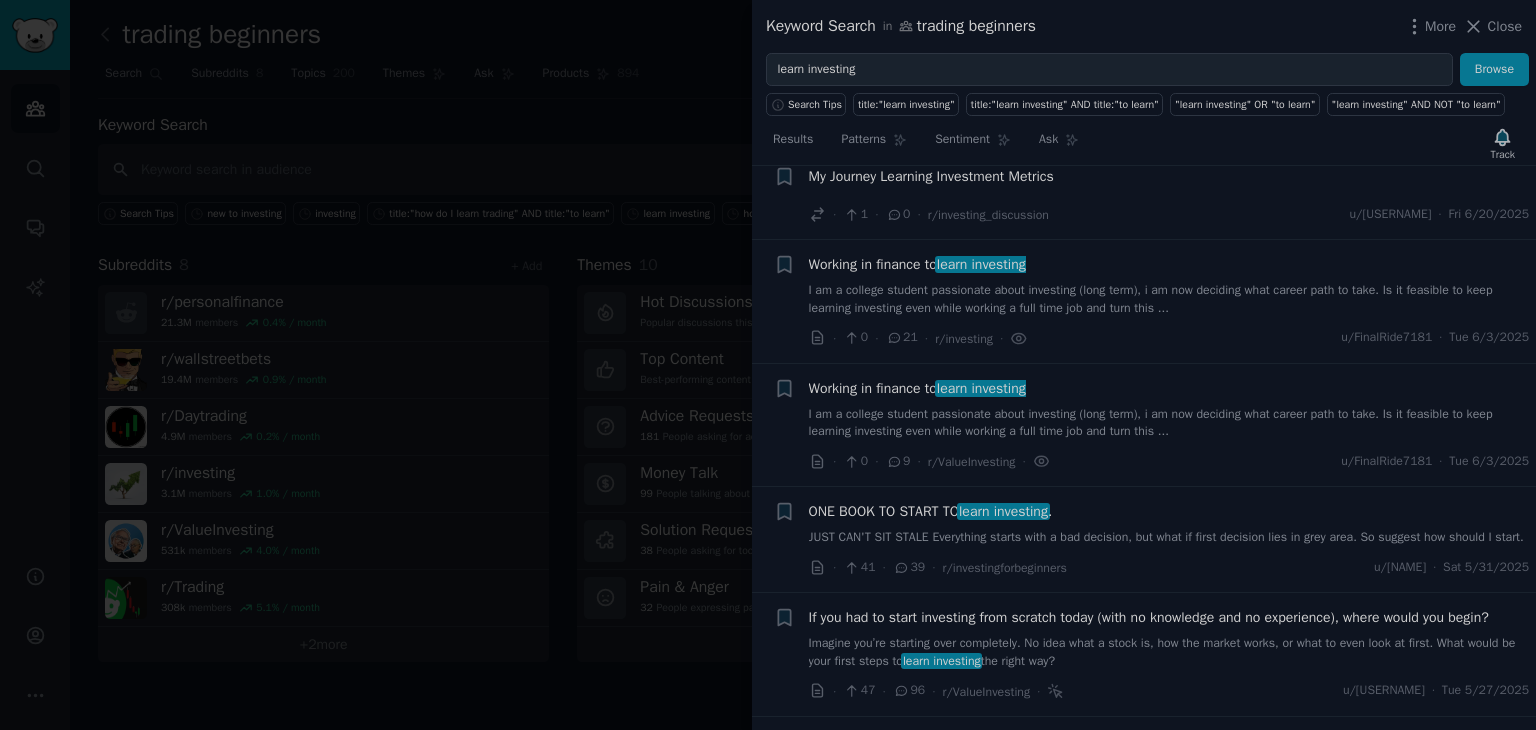 click on "JUST CAN'T SIT STALE
Everything starts with a bad decision, but what if first decision lies in grey area. So suggest how should I start." at bounding box center (1169, 538) 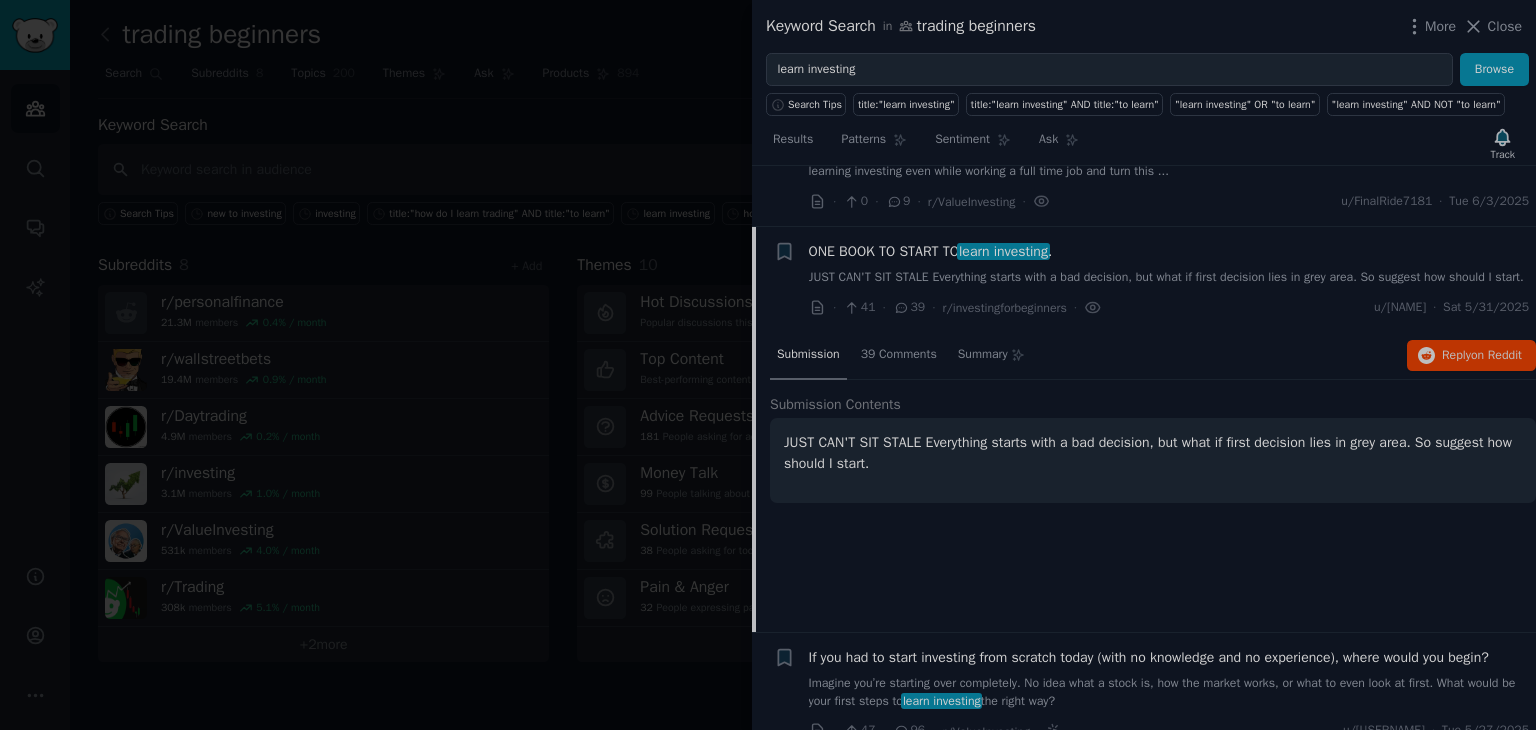 scroll, scrollTop: 1106, scrollLeft: 0, axis: vertical 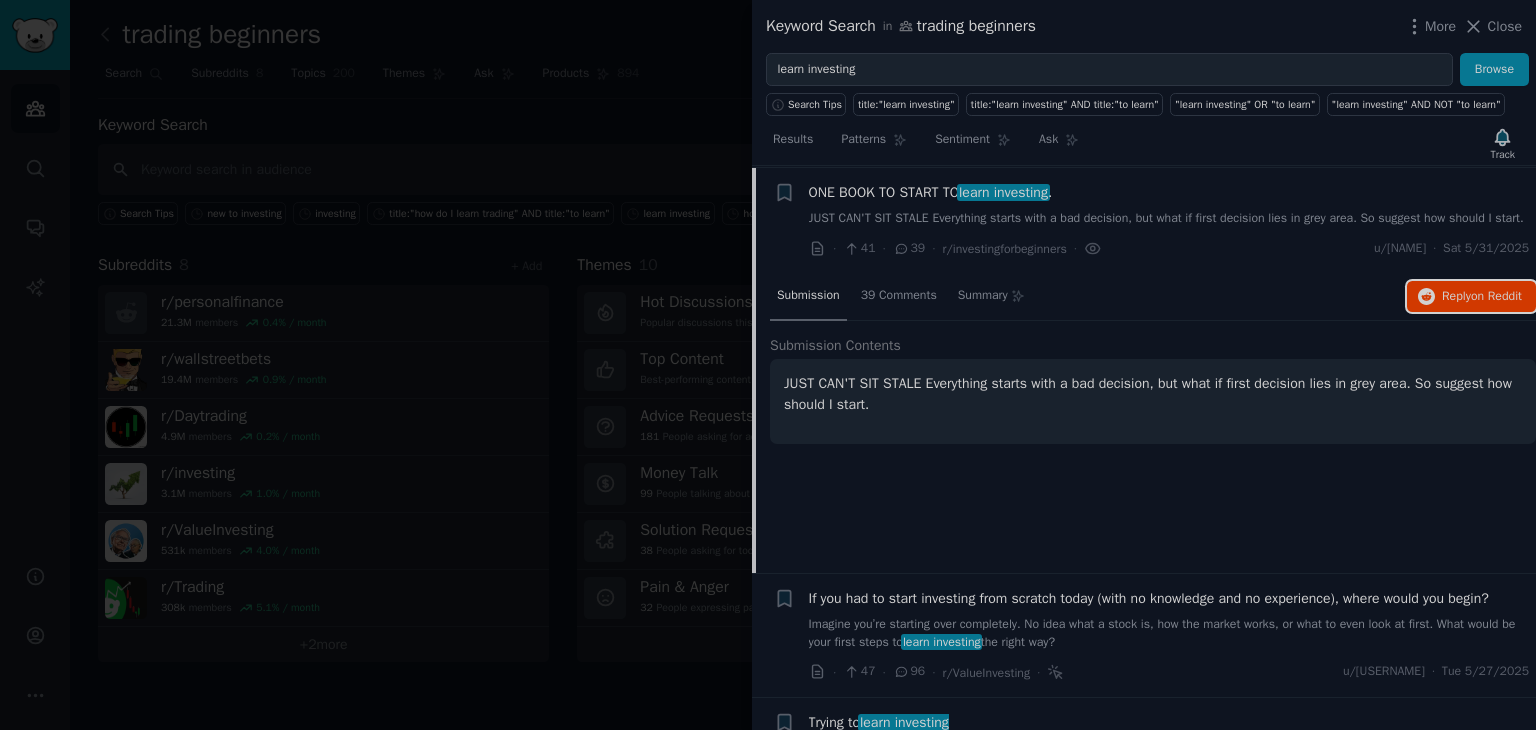 click on "Reply  on Reddit" at bounding box center [1482, 297] 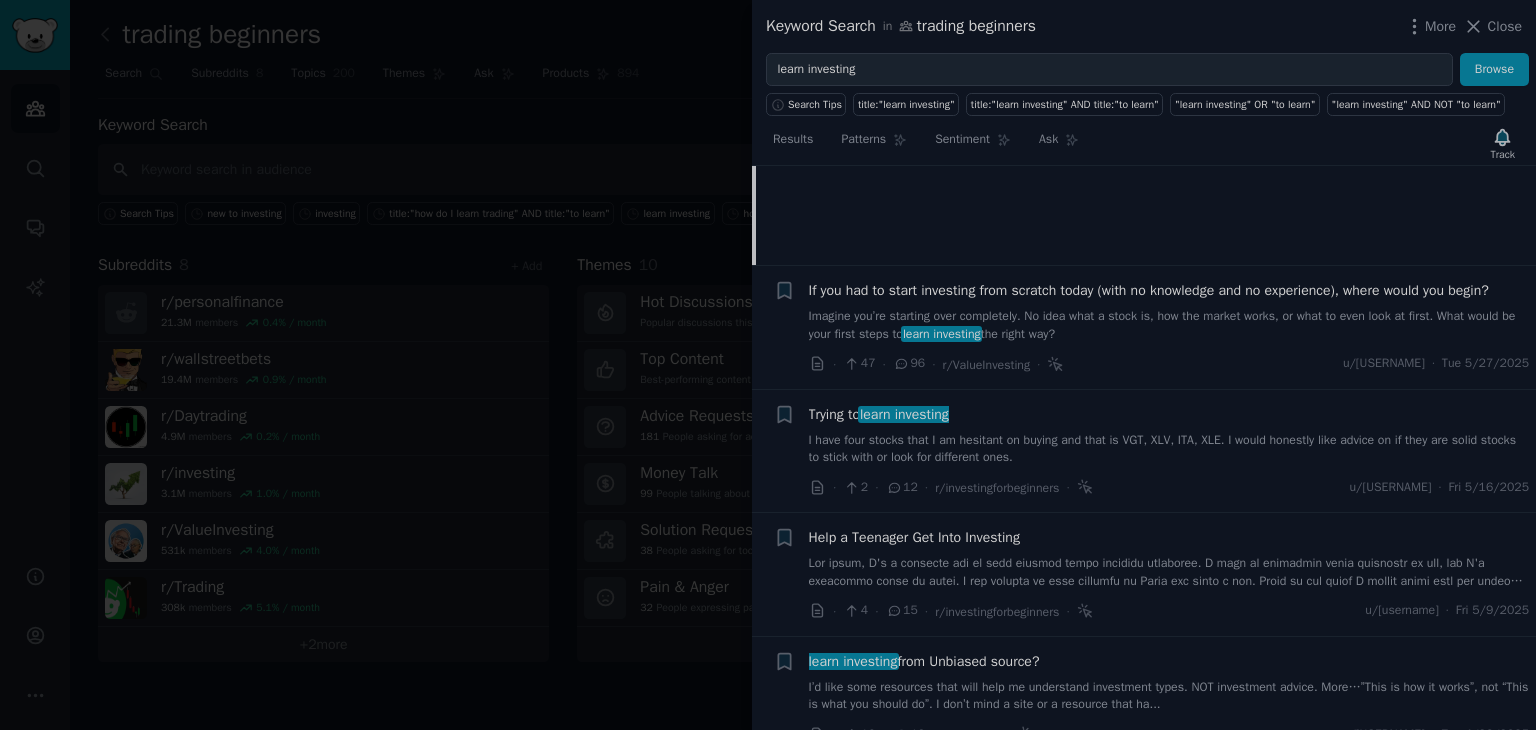 scroll, scrollTop: 1416, scrollLeft: 0, axis: vertical 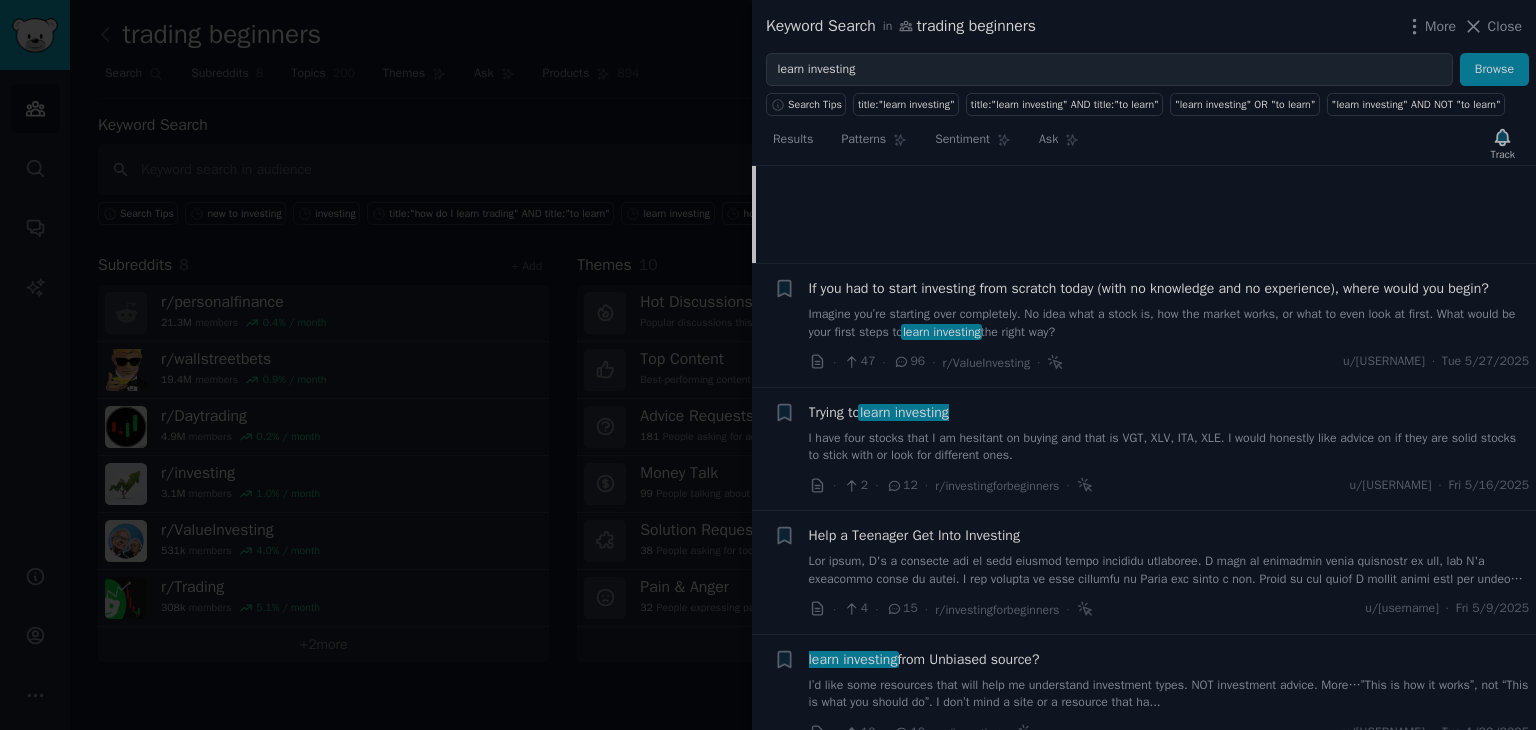 click on "If you had to start investing from scratch today (with no knowledge and no experience), where would you begin?" at bounding box center [1149, 288] 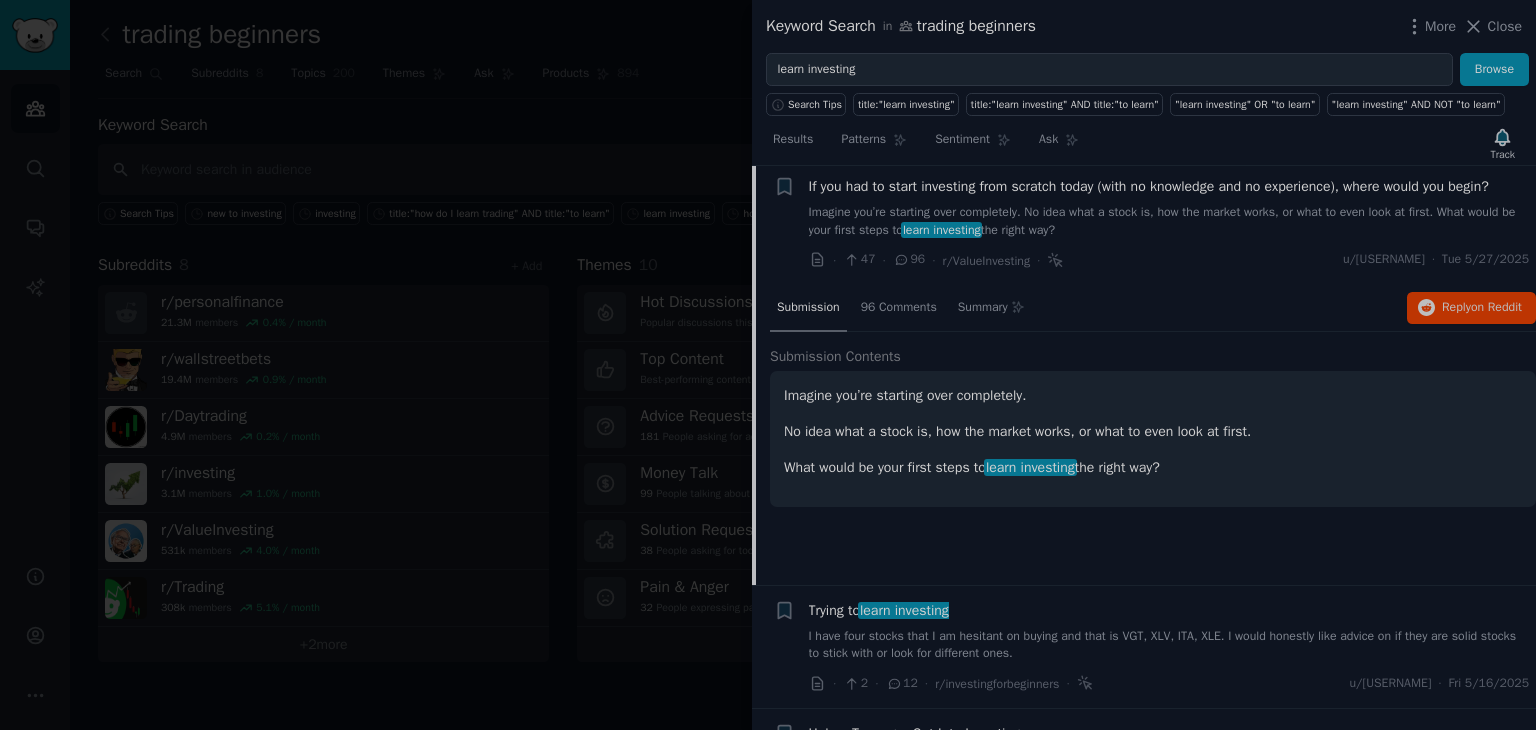 scroll, scrollTop: 1212, scrollLeft: 0, axis: vertical 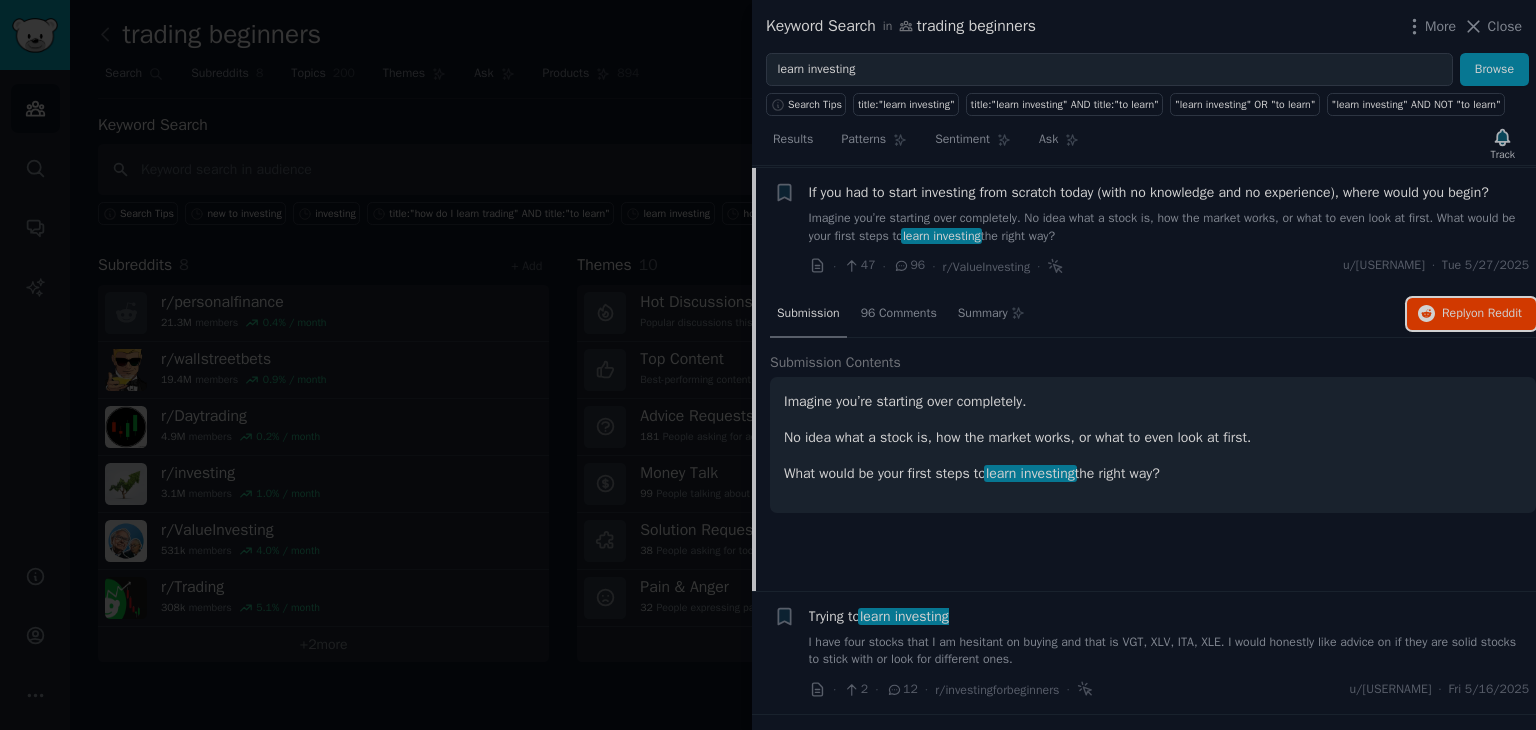 click on "on Reddit" at bounding box center [1496, 313] 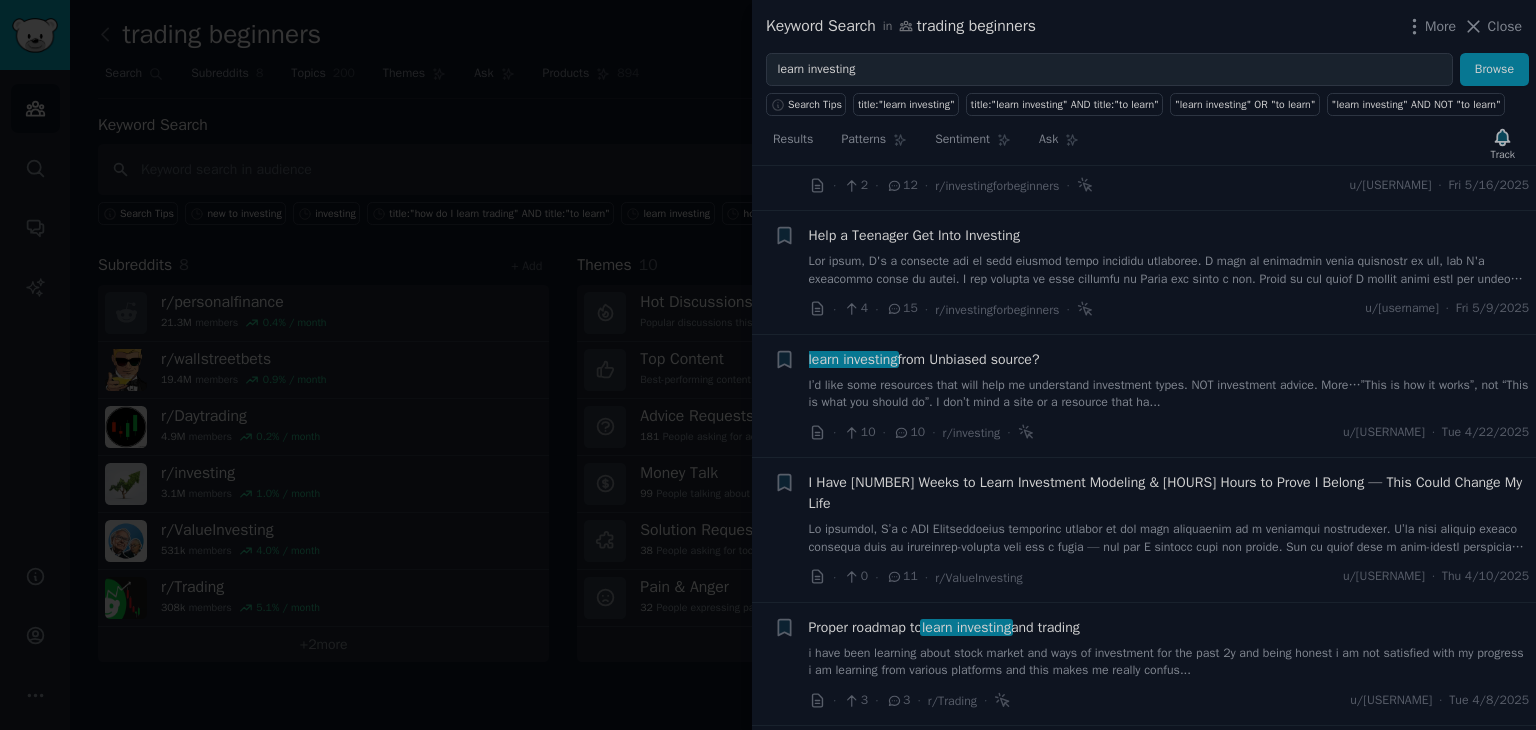 scroll, scrollTop: 1604, scrollLeft: 0, axis: vertical 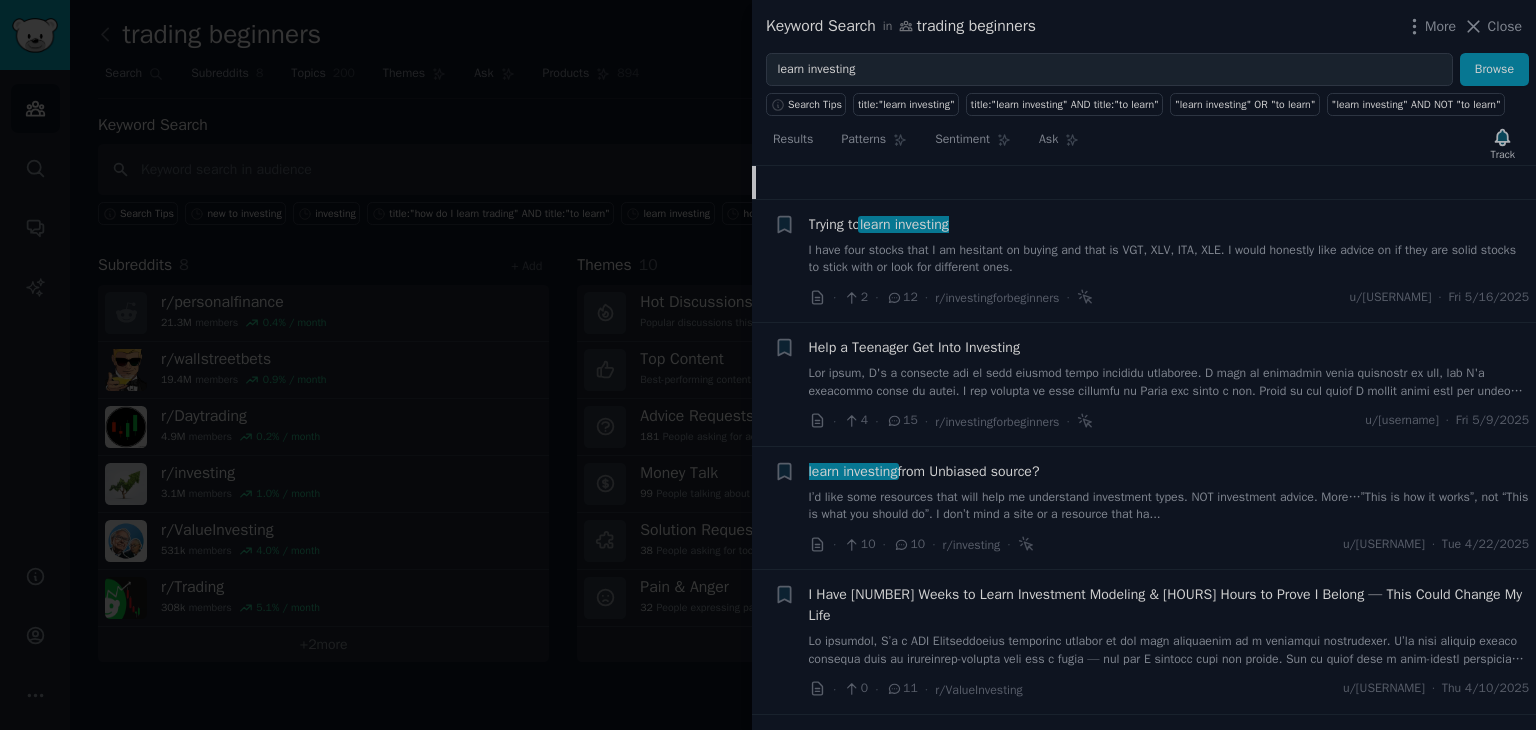 click at bounding box center (1169, 382) 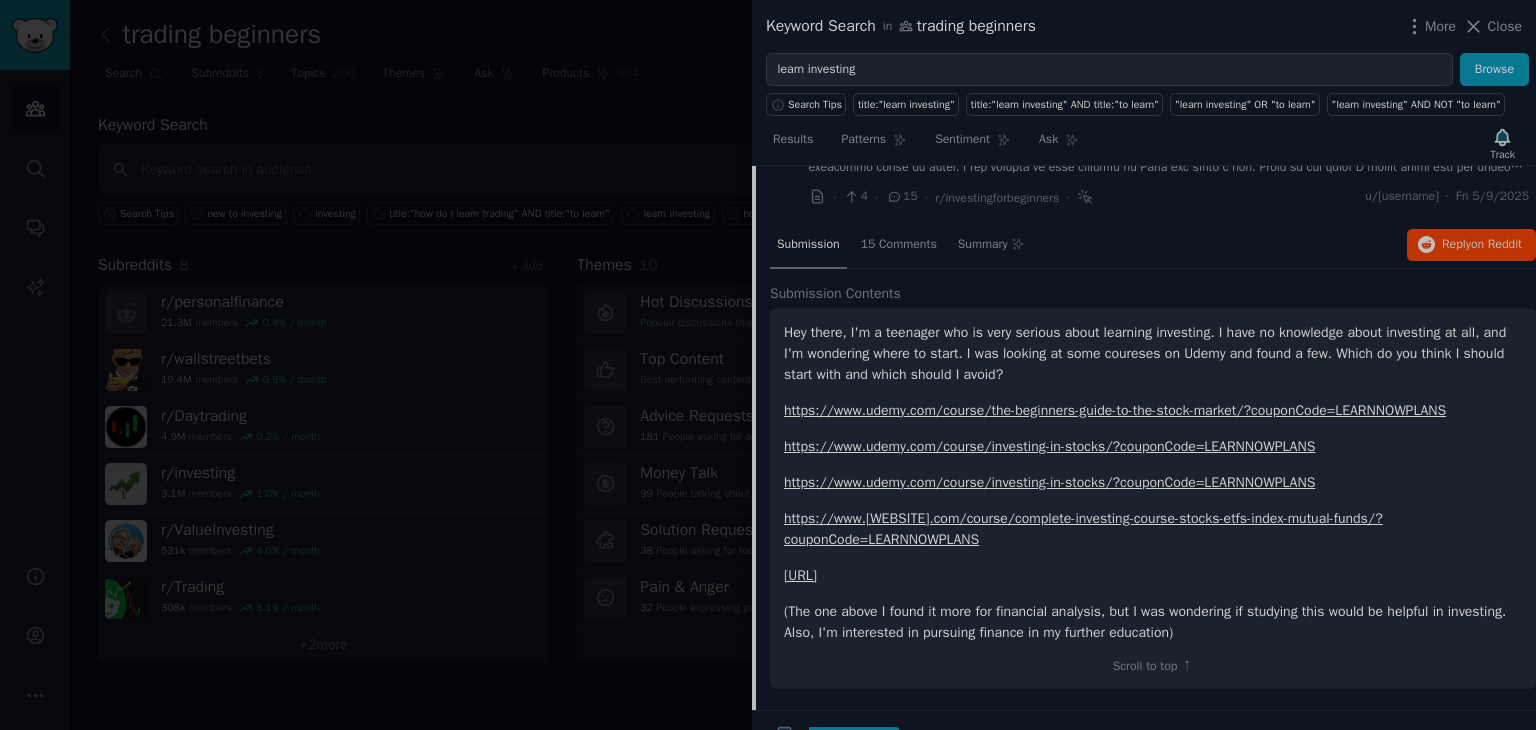 scroll, scrollTop: 1480, scrollLeft: 0, axis: vertical 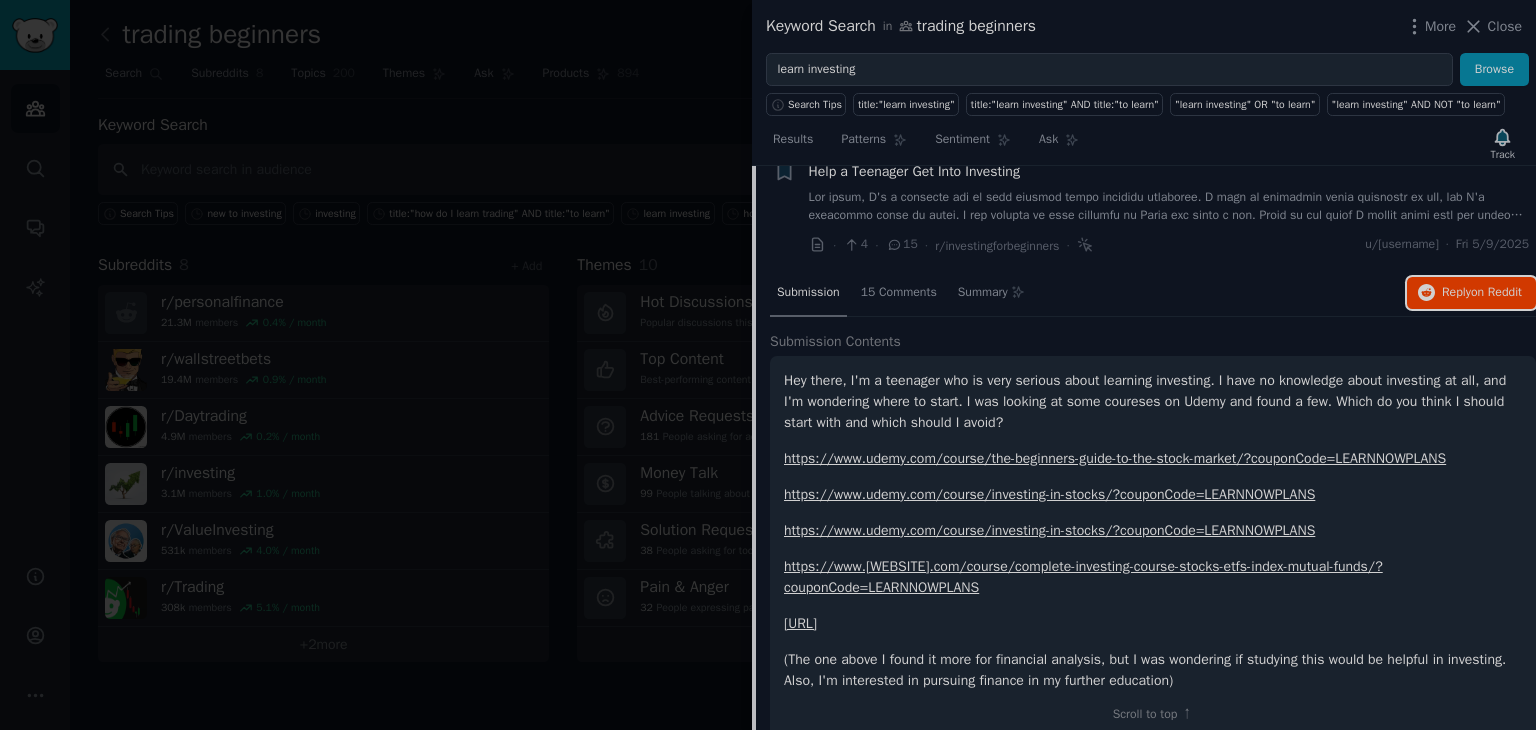 click on "Reply  on Reddit" at bounding box center [1471, 293] 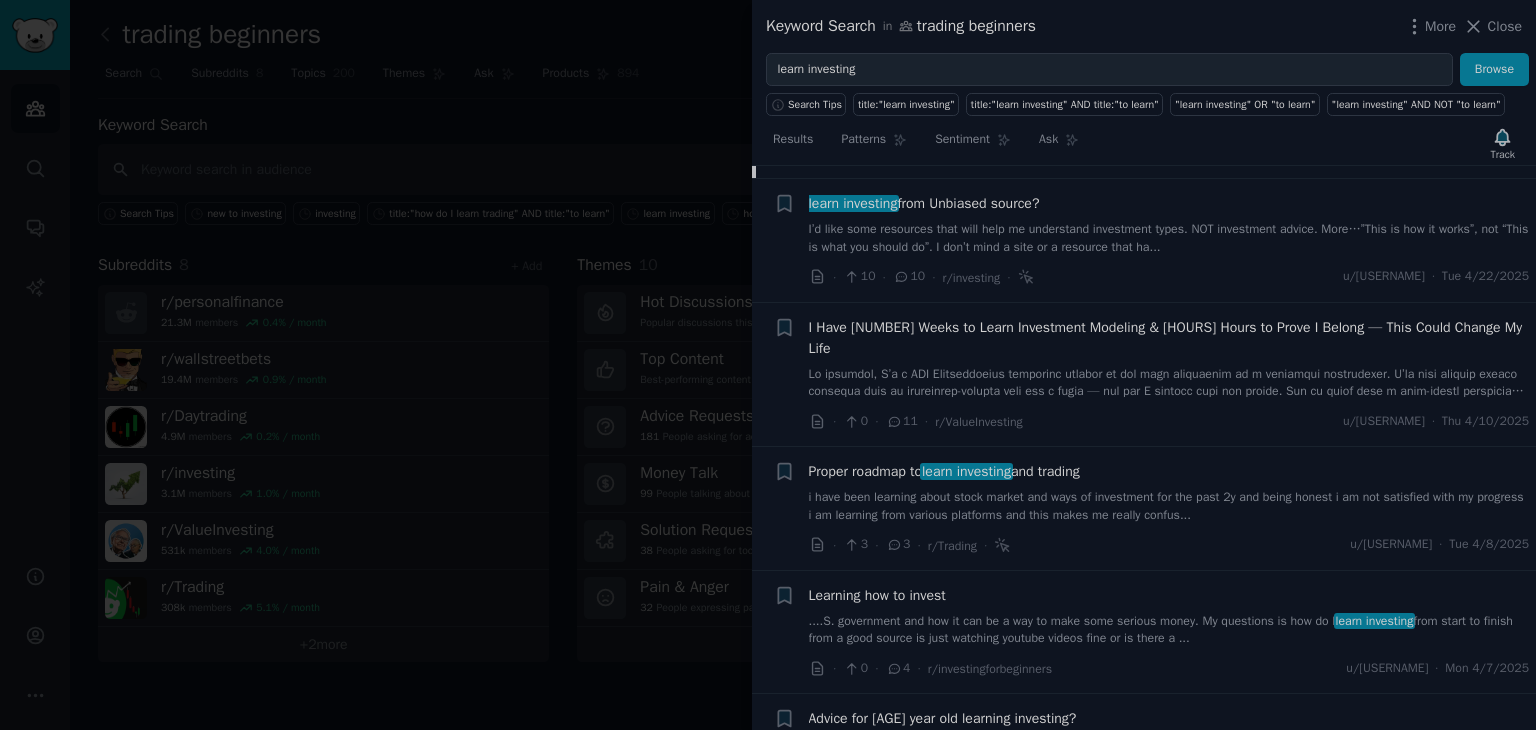 scroll, scrollTop: 2070, scrollLeft: 0, axis: vertical 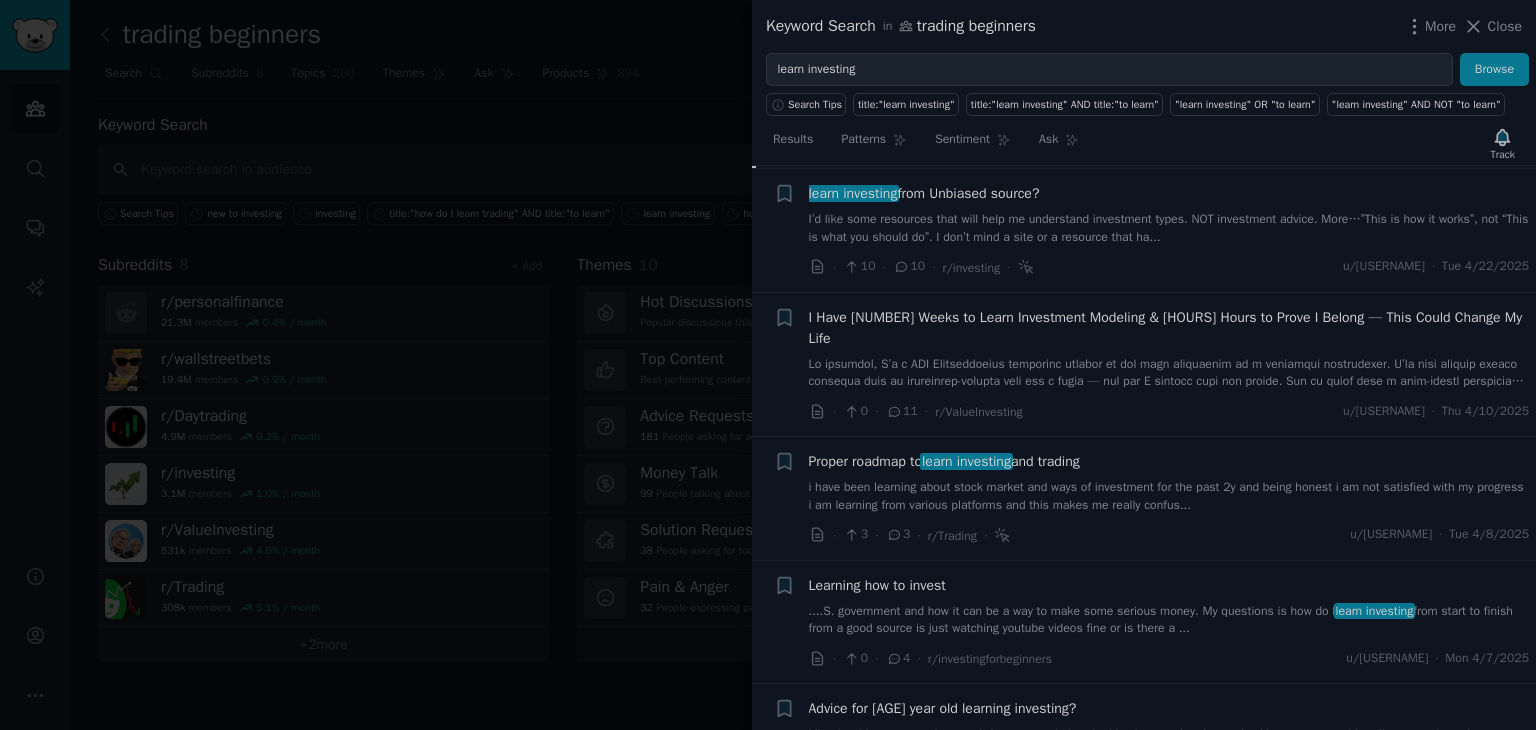 click on "i have been learning about stock market and ways of investment for the past 2y and being honest i am not satisfied with my progress i am learning from various platforms and this makes me really confus..." at bounding box center [1169, 496] 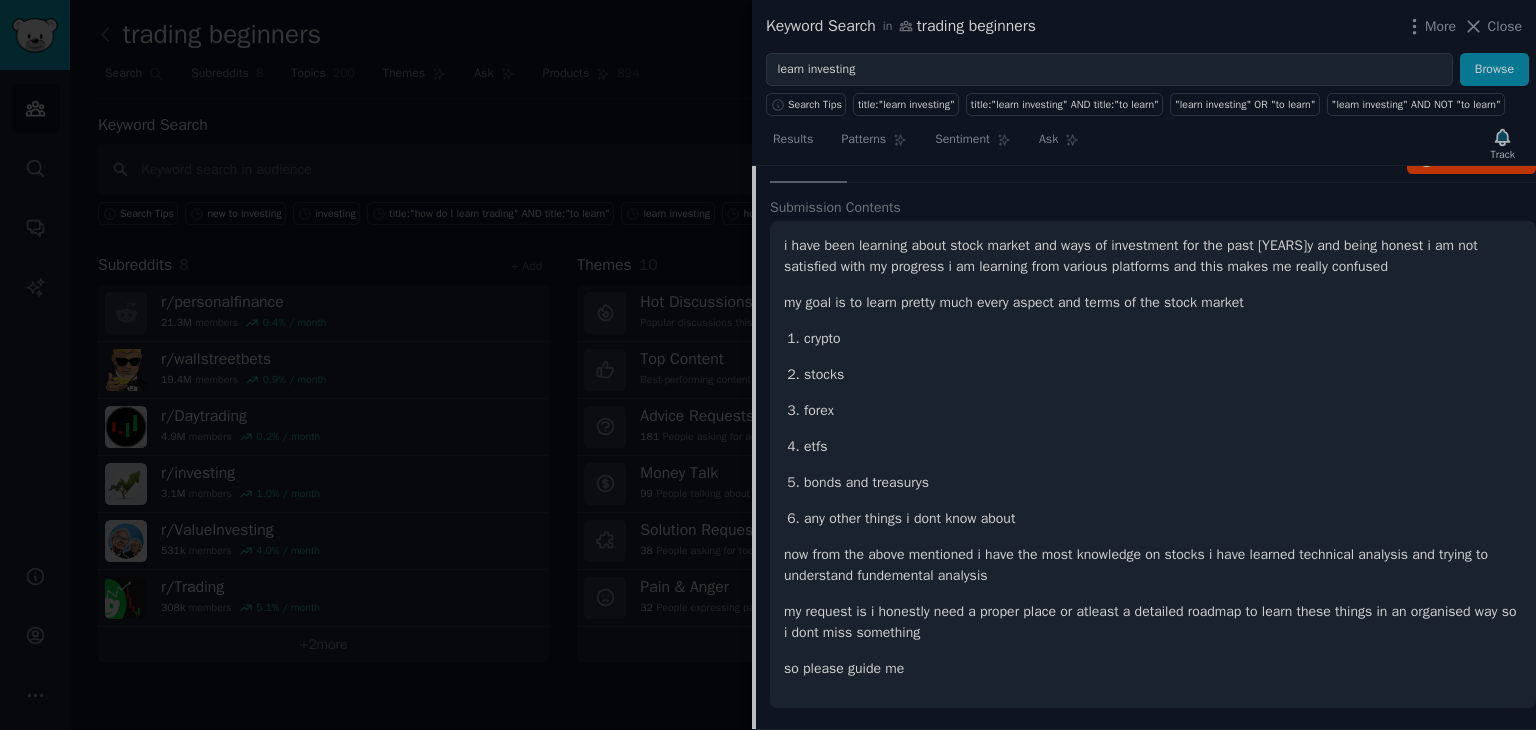scroll, scrollTop: 1896, scrollLeft: 0, axis: vertical 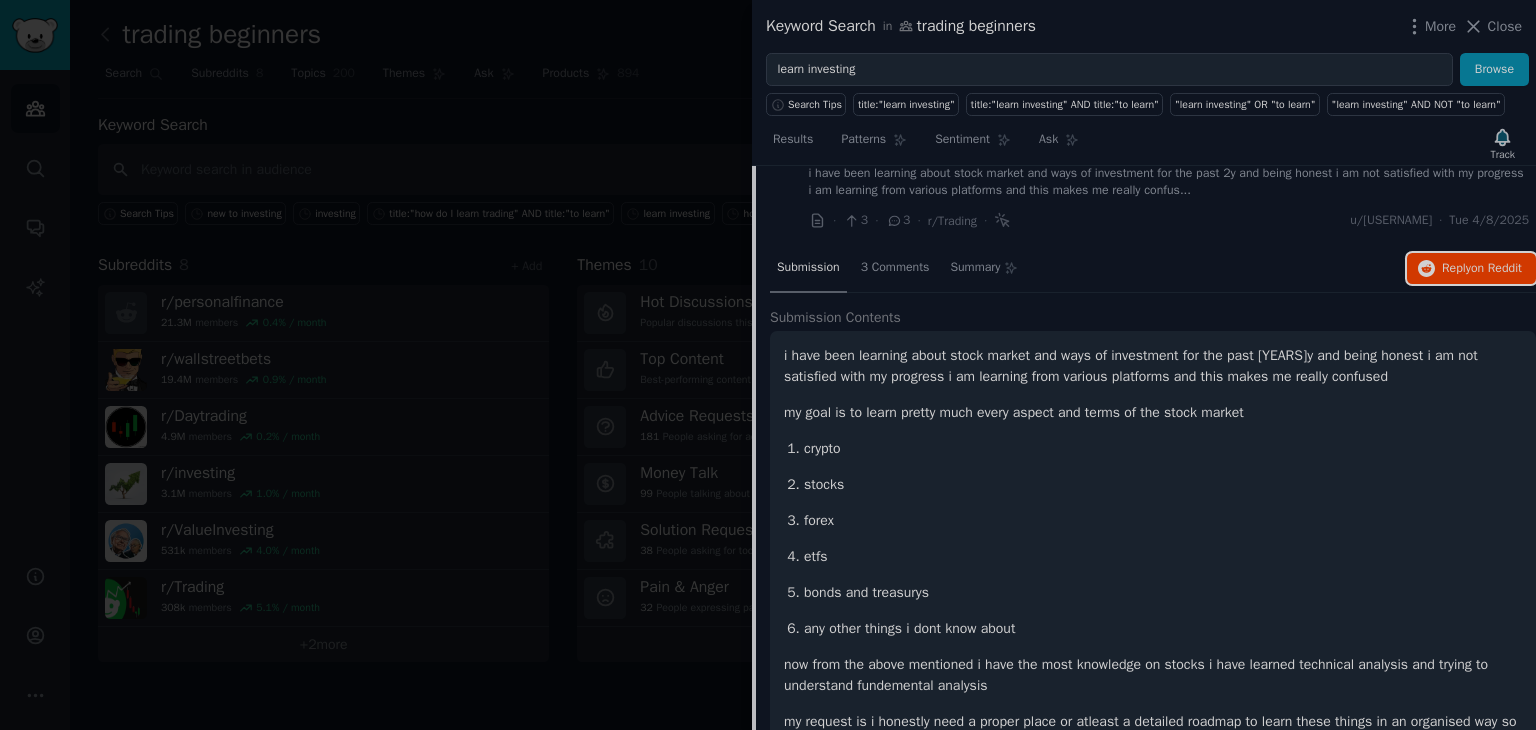 click on "Reply  on Reddit" at bounding box center (1471, 269) 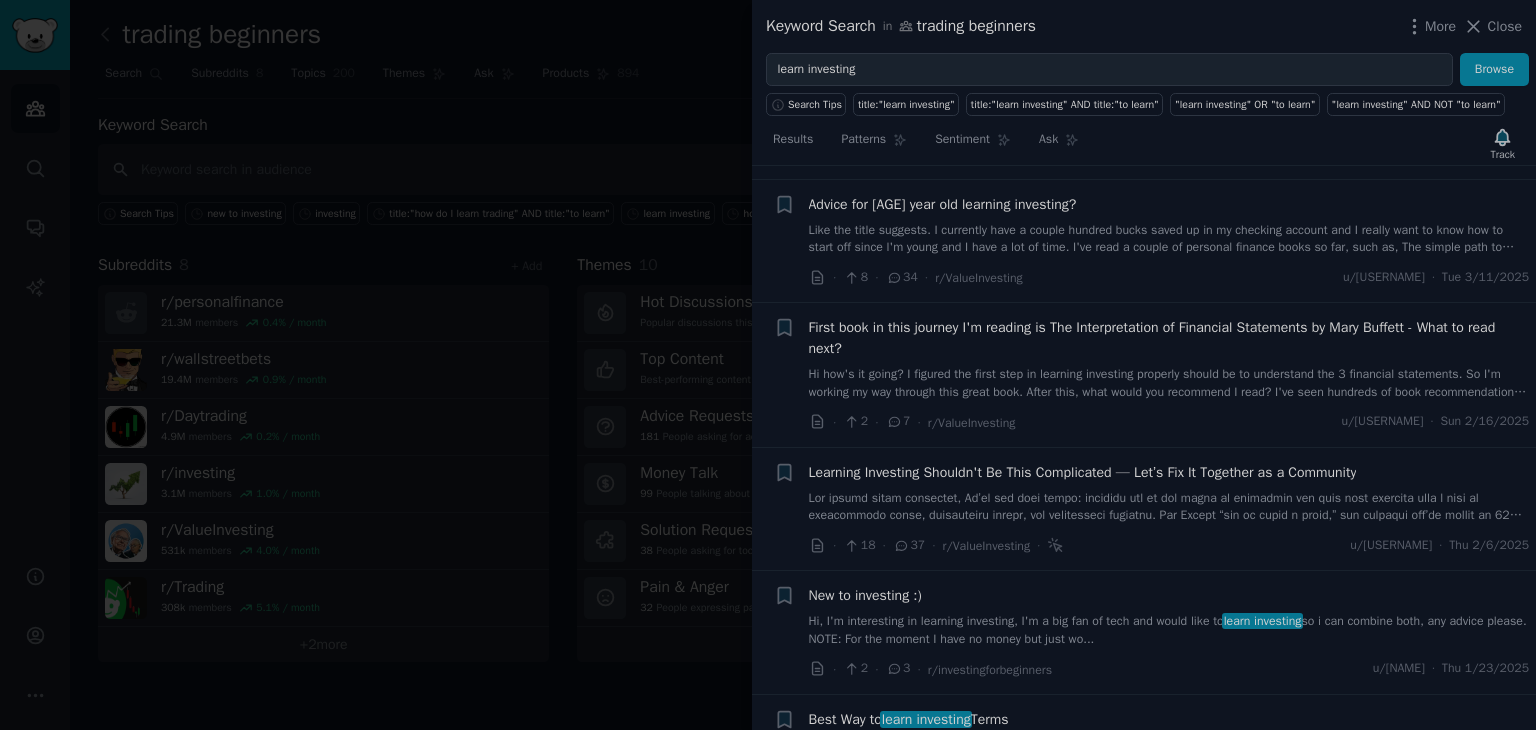 scroll, scrollTop: 2680, scrollLeft: 0, axis: vertical 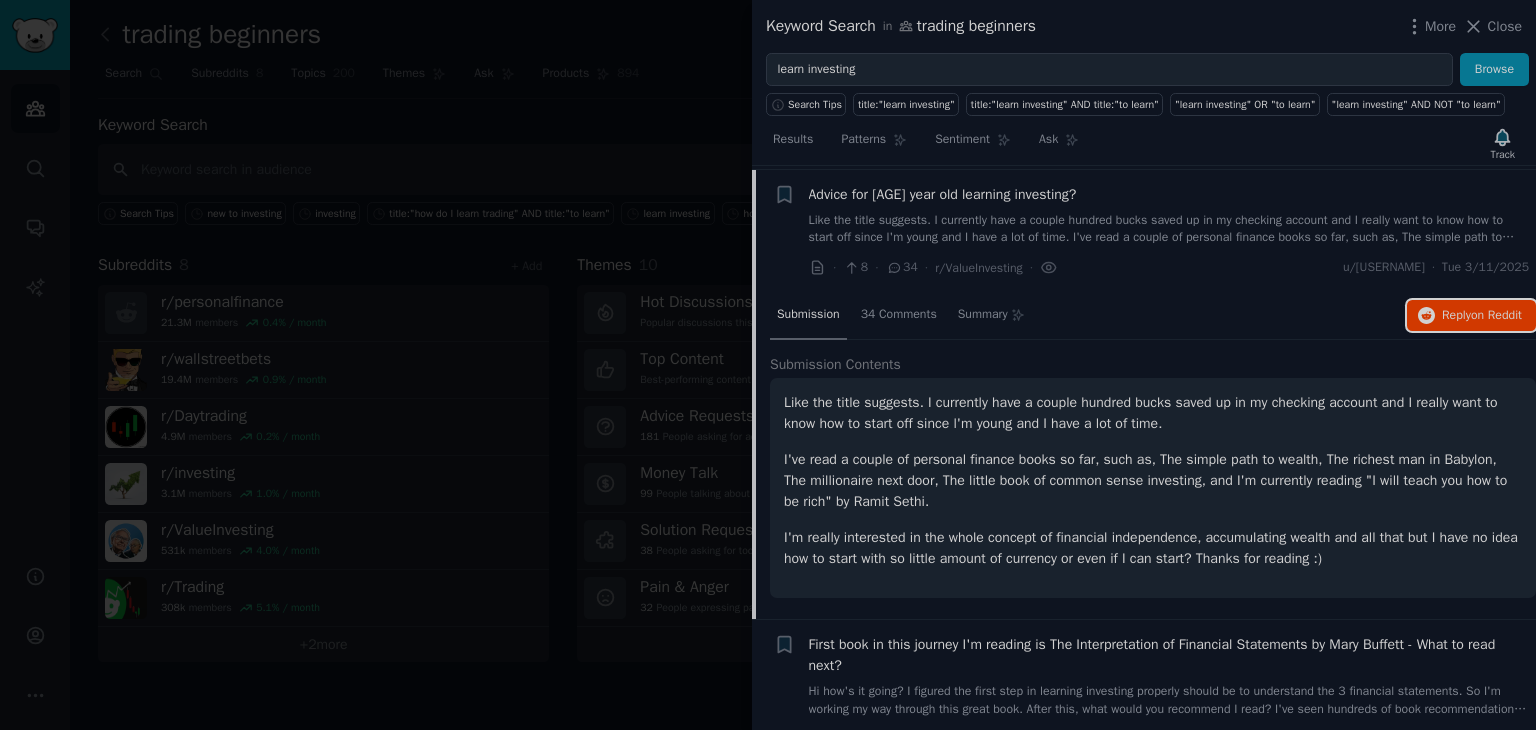 click on "Reply  on Reddit" at bounding box center (1471, 316) 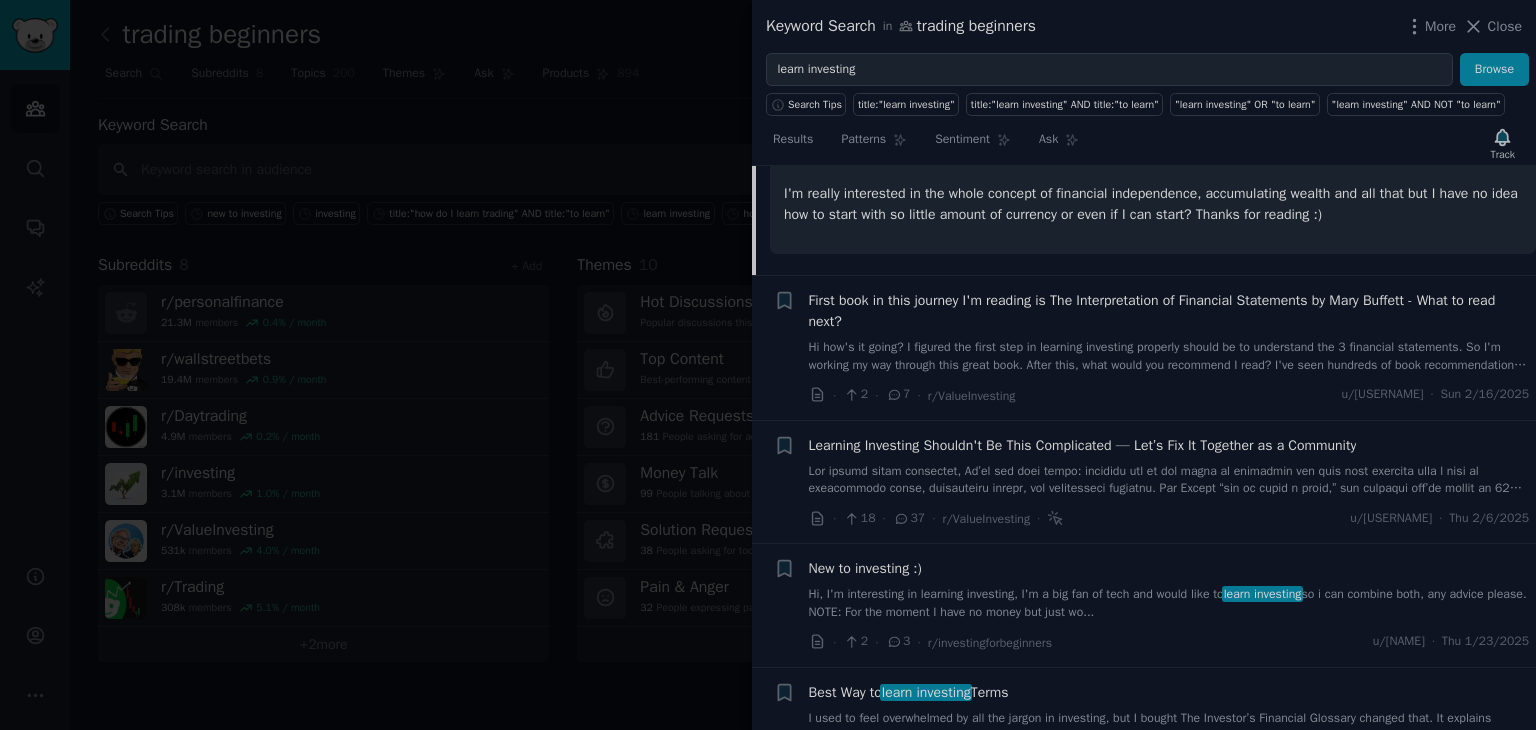scroll, scrollTop: 2448, scrollLeft: 0, axis: vertical 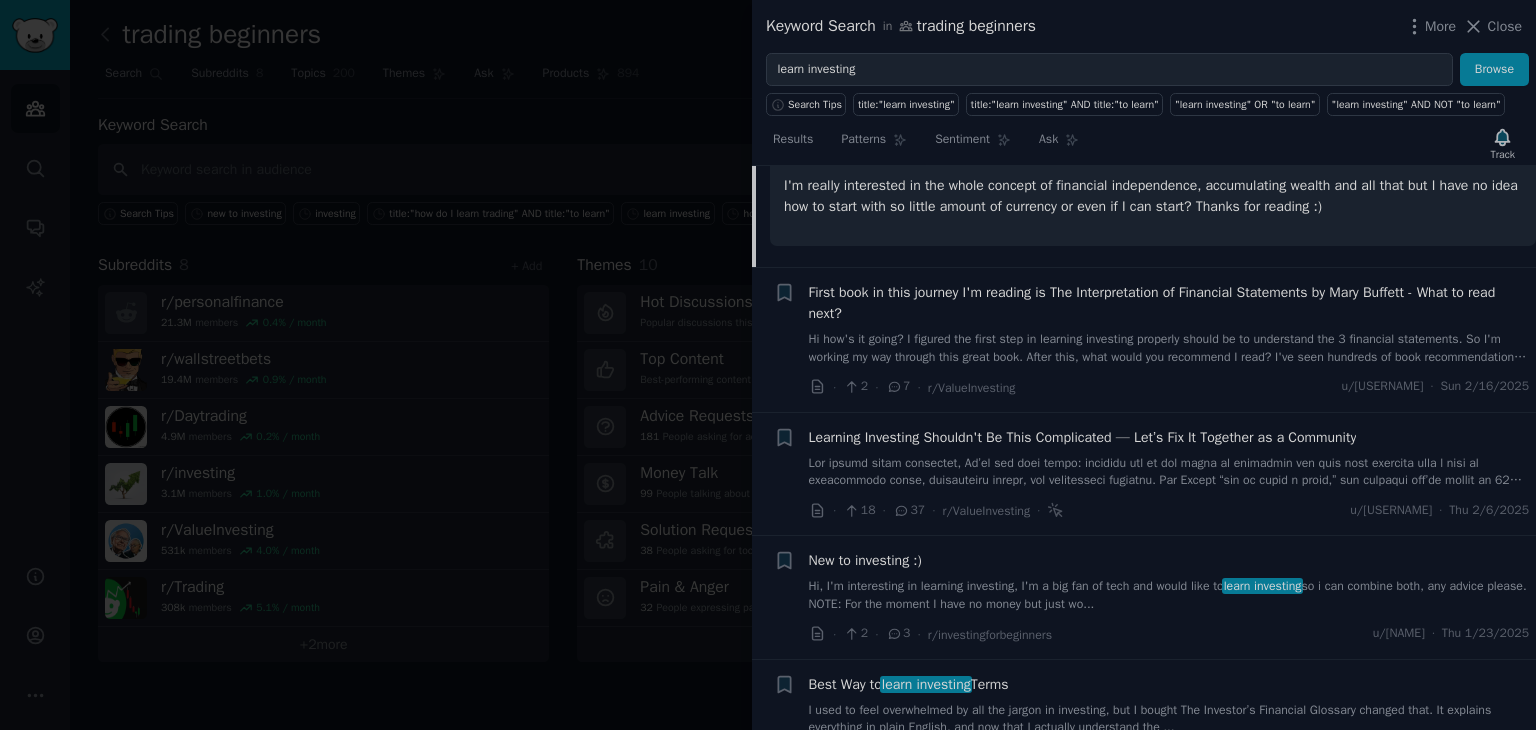 click on "Hi how's it going?
I figured the first step in learning investing properly should be to understand the 3 financial statements. So I'm working my way through this great book.
After this, what would you recommend I read? I've seen hundreds of book recommendations on here but just curious if you were to recommend something in sequential order after understanding the 3 financial statements, what would you recommend?" at bounding box center (1169, 348) 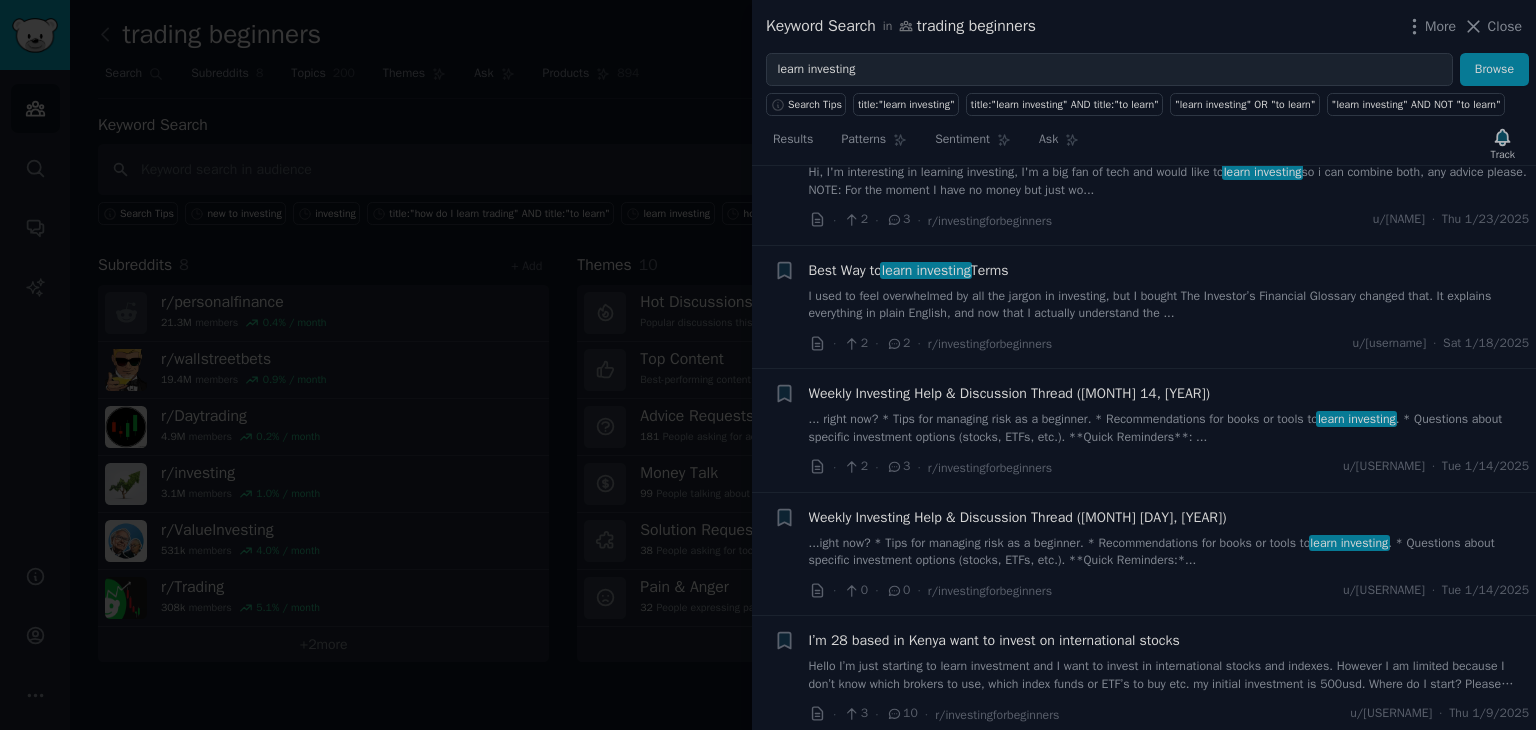 scroll, scrollTop: 2843, scrollLeft: 0, axis: vertical 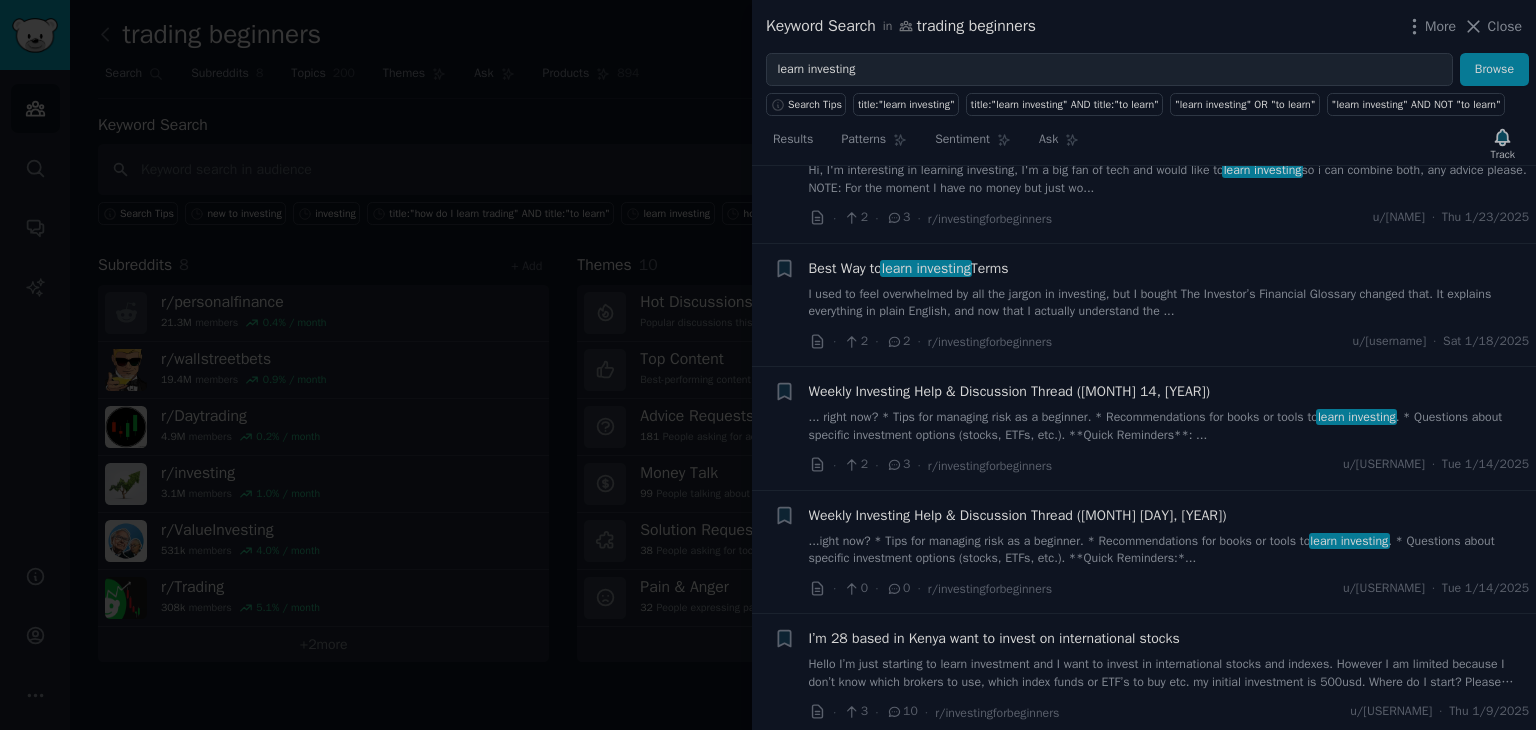 click on "I used to feel overwhelmed by all the jargon in investing, but I bought The Investor’s Financial Glossary changed that. It explains everything in plain English, and now that I actually understand the ..." at bounding box center (1169, 303) 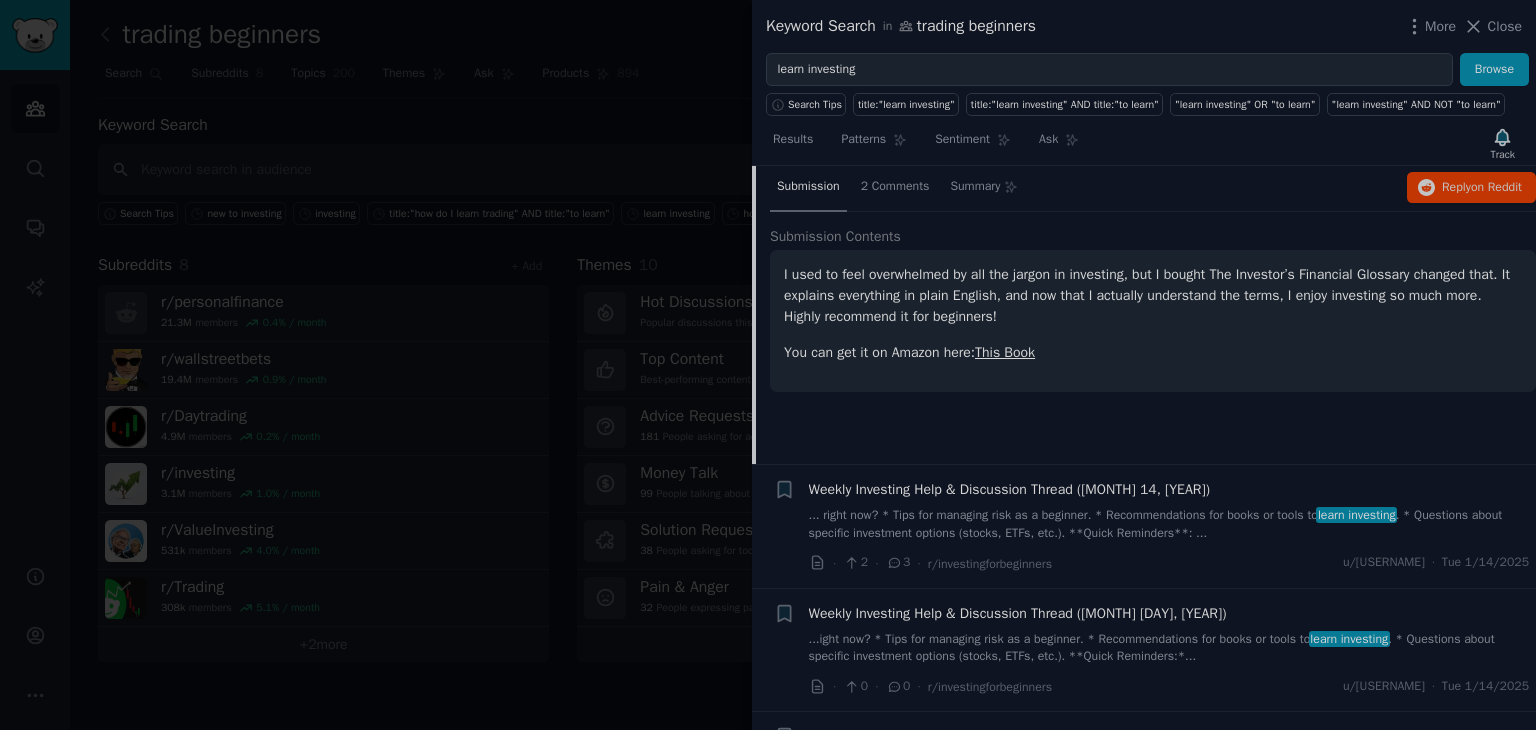 scroll, scrollTop: 2737, scrollLeft: 0, axis: vertical 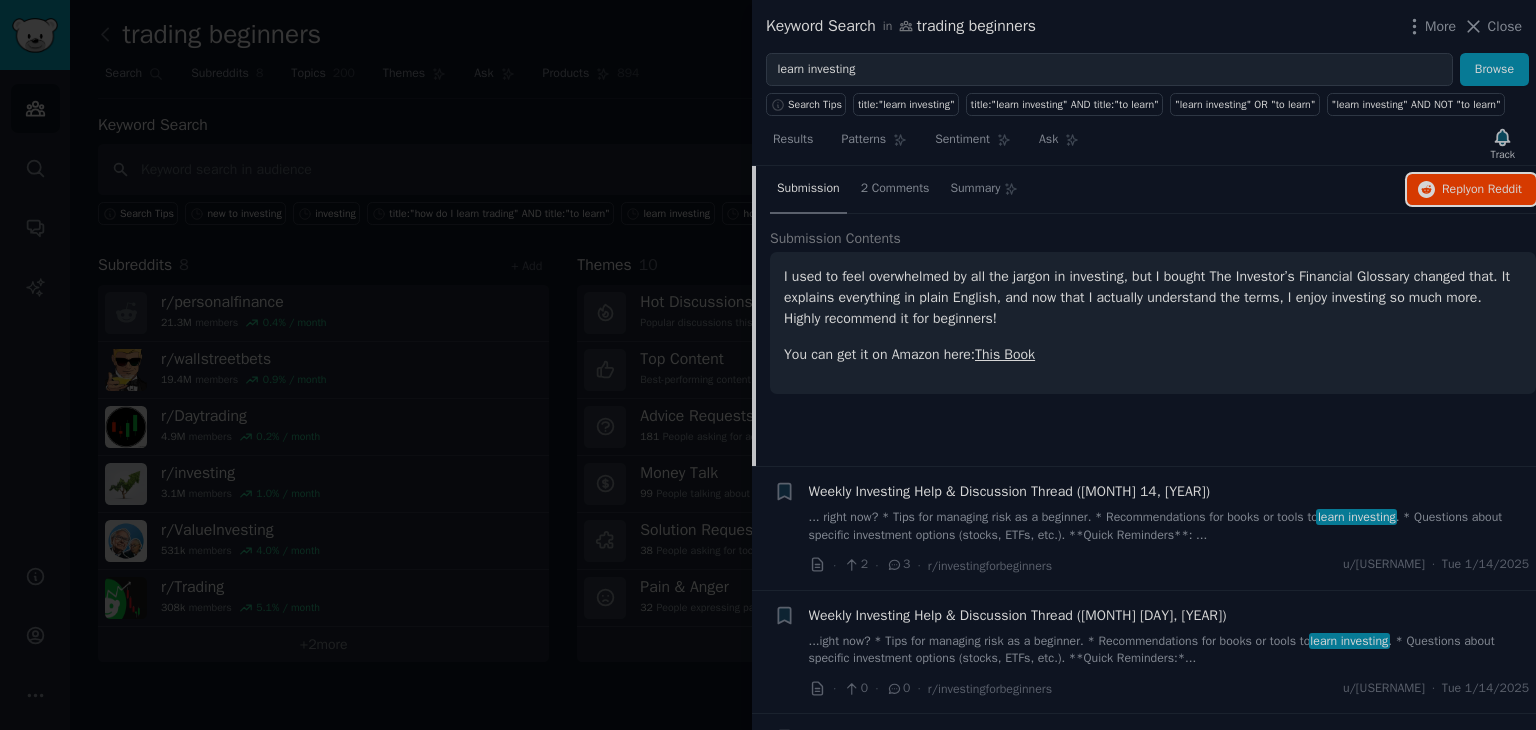 click on "Reply  on Reddit" at bounding box center [1482, 190] 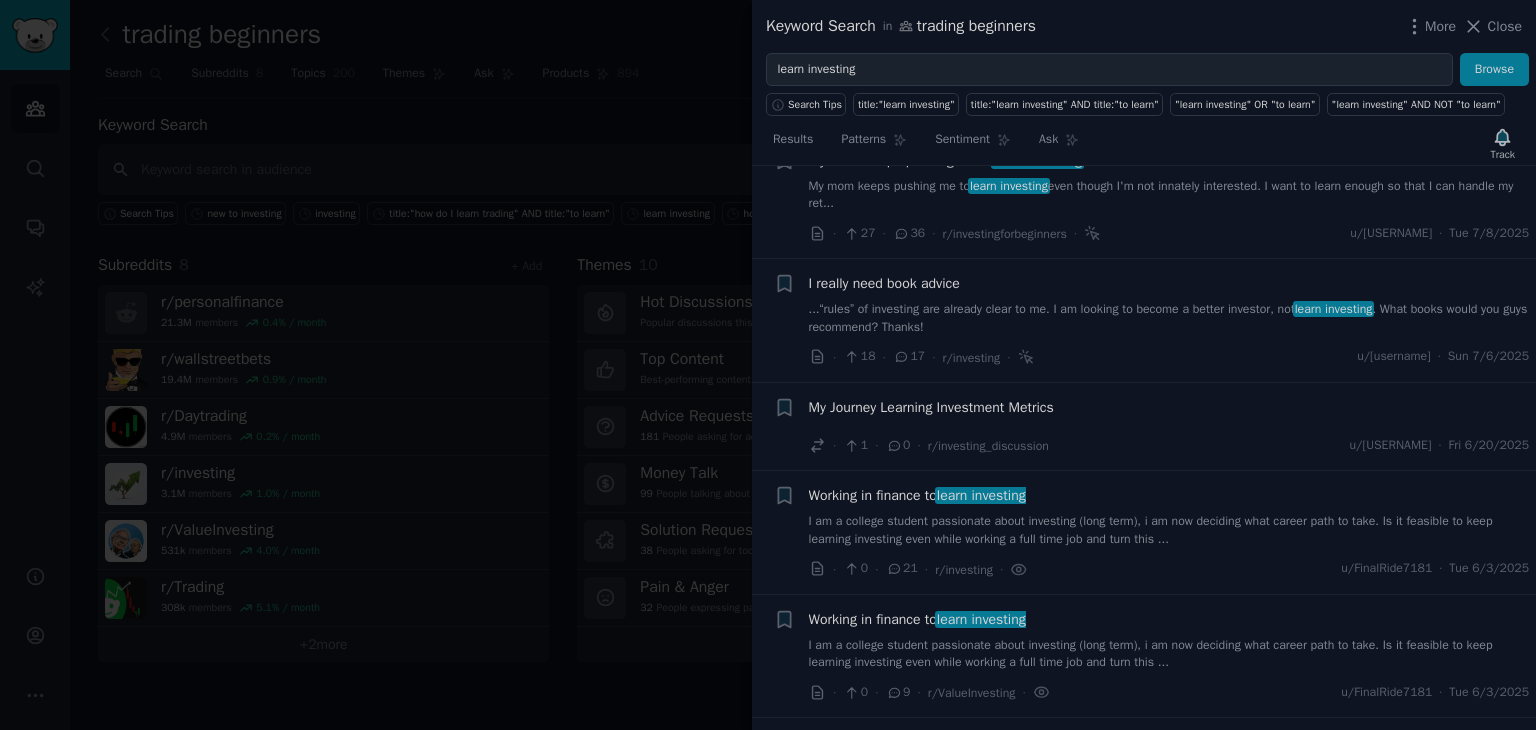 scroll, scrollTop: 555, scrollLeft: 0, axis: vertical 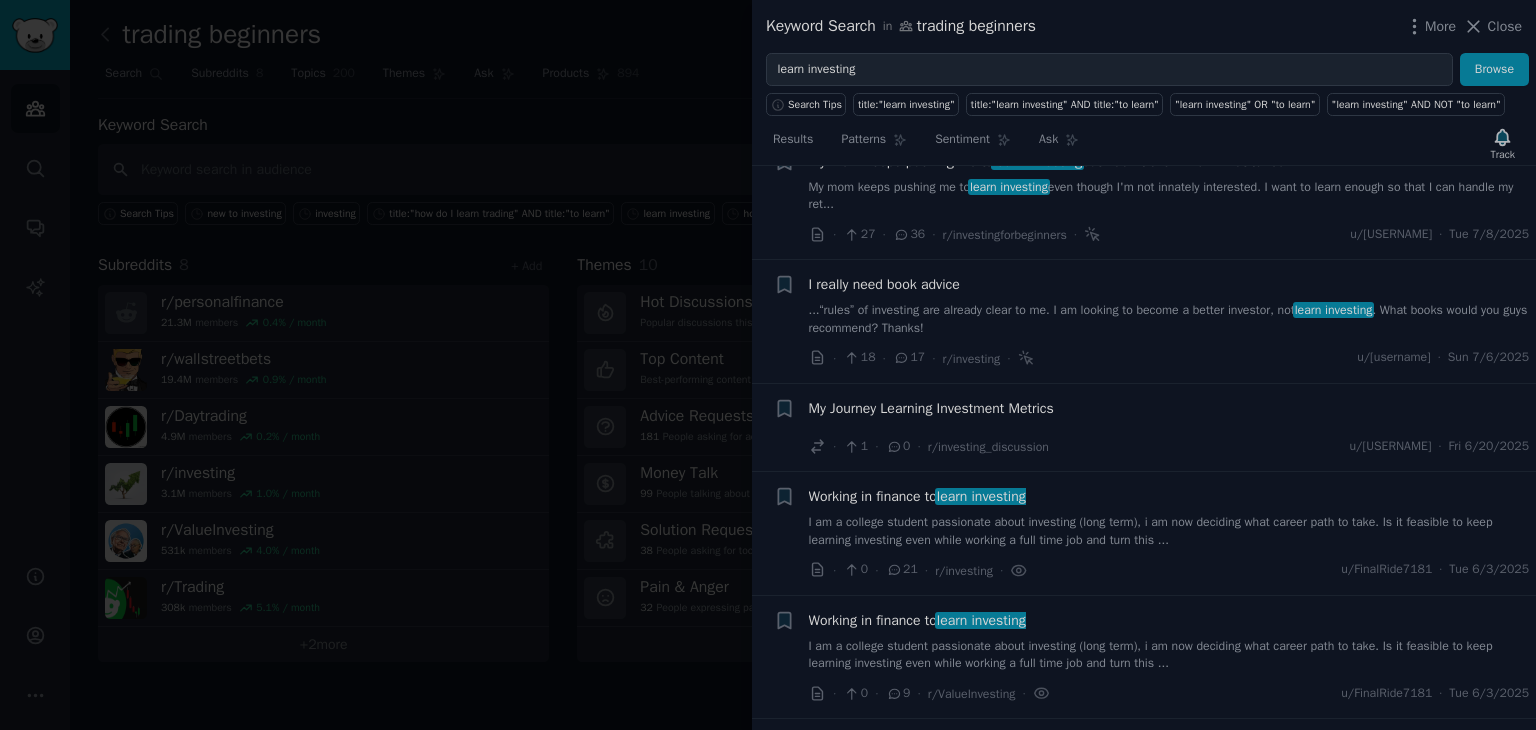 click on "My Journey Learning Investment Metrics" at bounding box center [1169, 408] 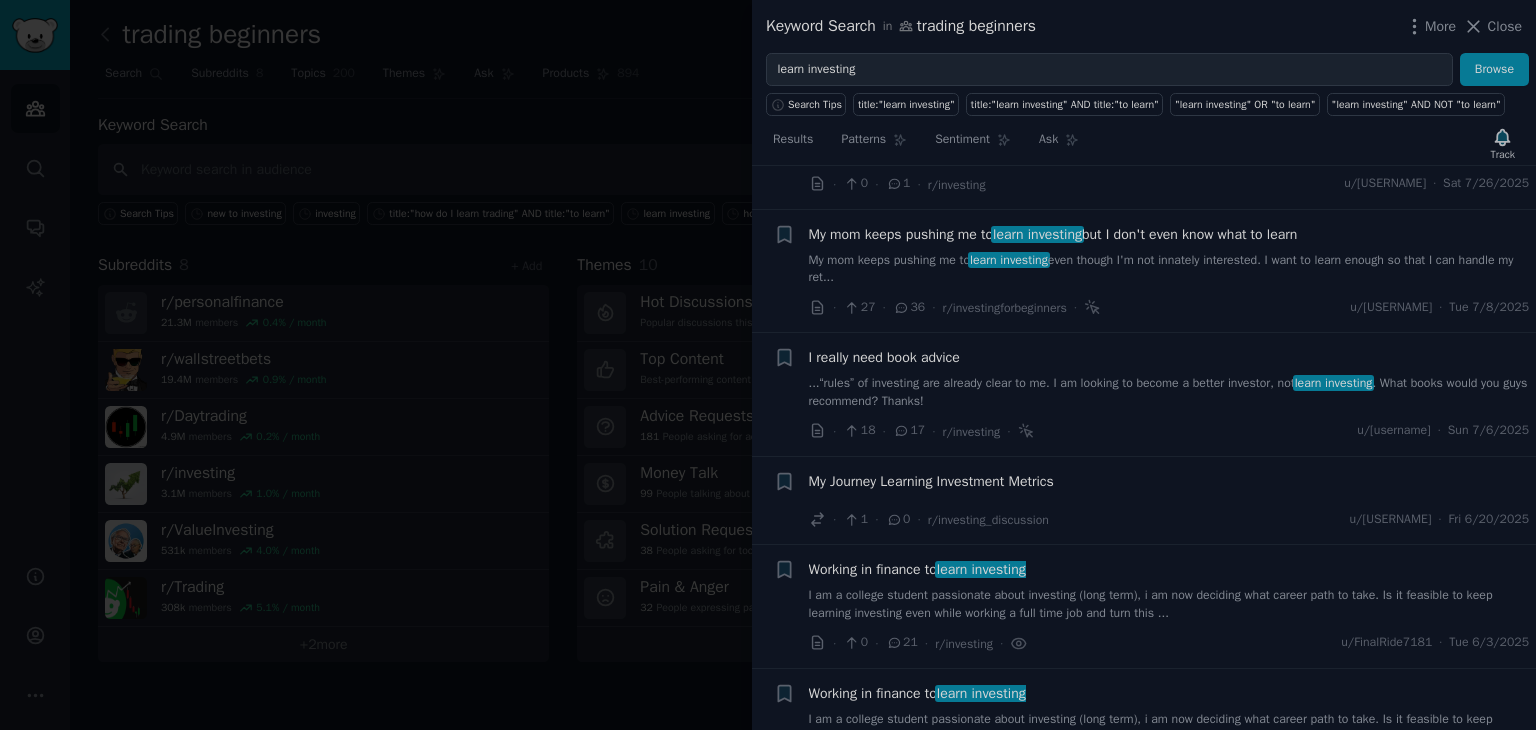 scroll, scrollTop: 478, scrollLeft: 0, axis: vertical 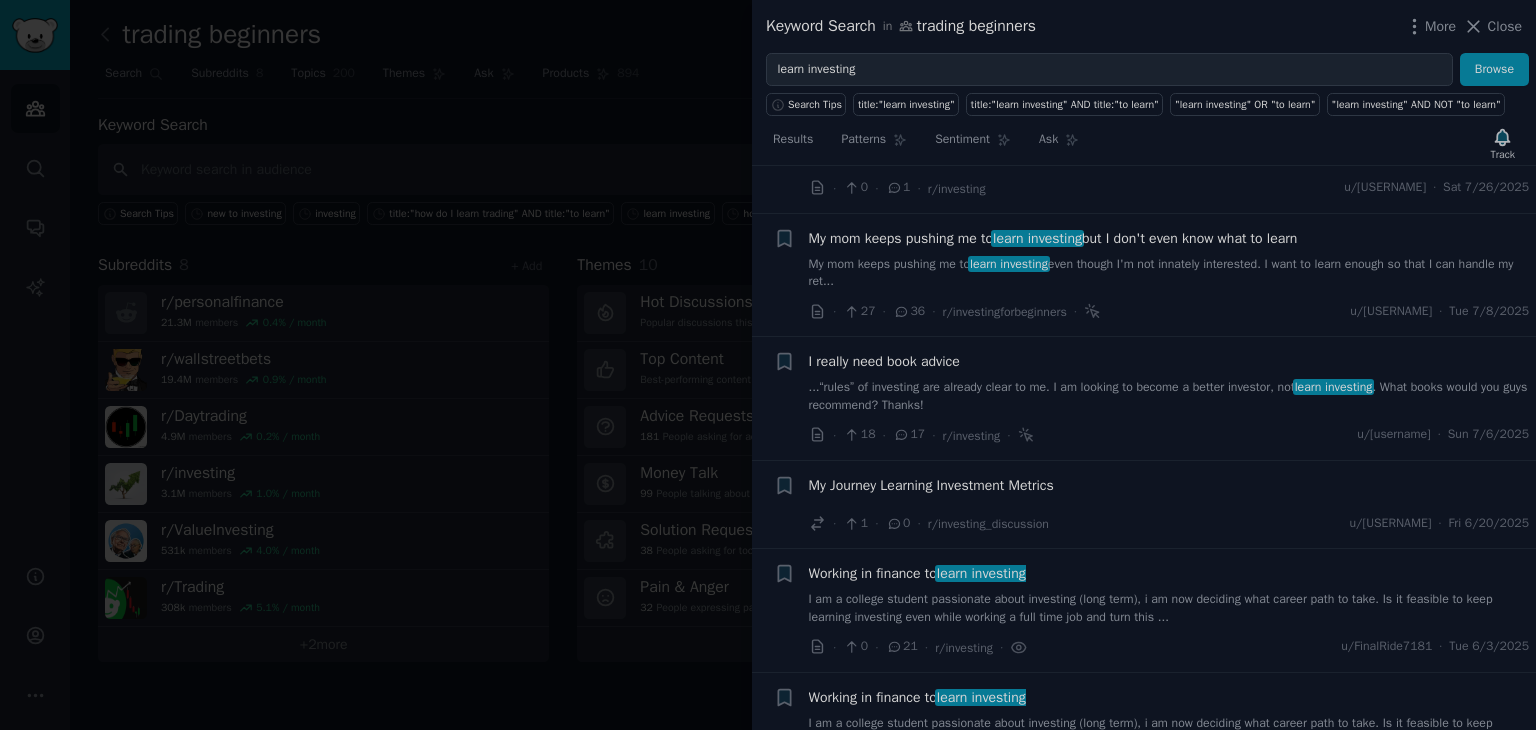 click on "...“rules” of investing are already clear to me. I am looking to become a better investor, not  learn investing .
What books would you guys recommend? Thanks!" at bounding box center (1169, 396) 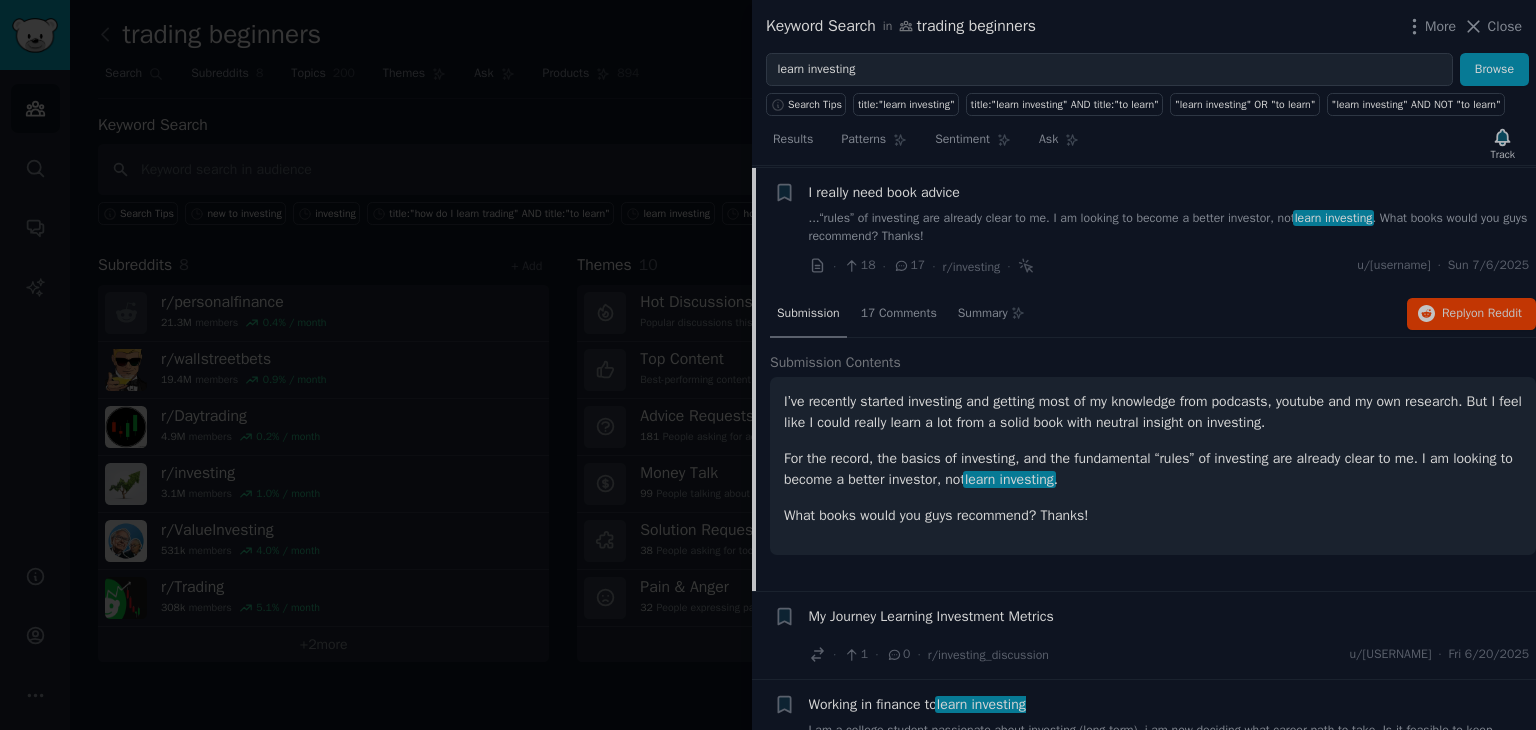 scroll, scrollTop: 648, scrollLeft: 0, axis: vertical 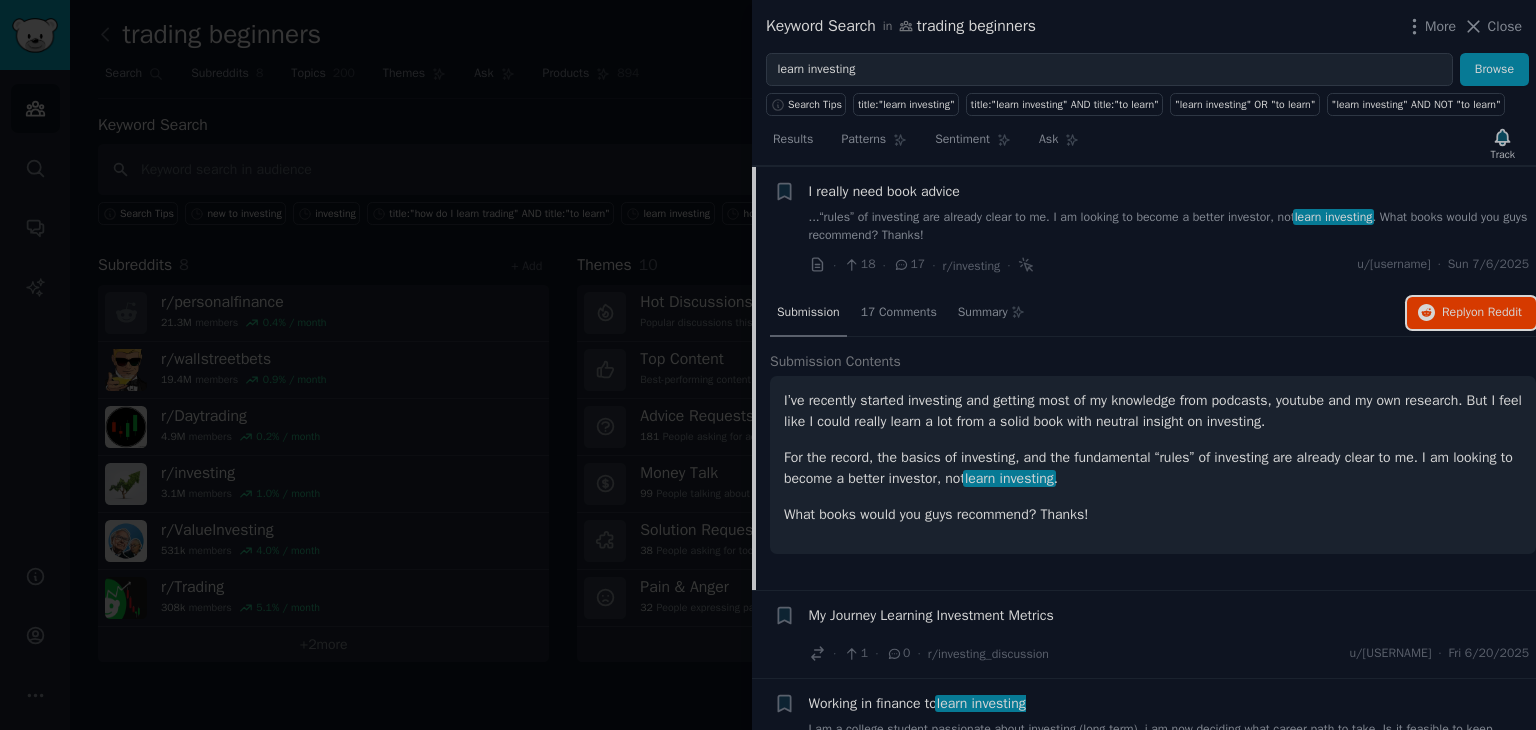 click 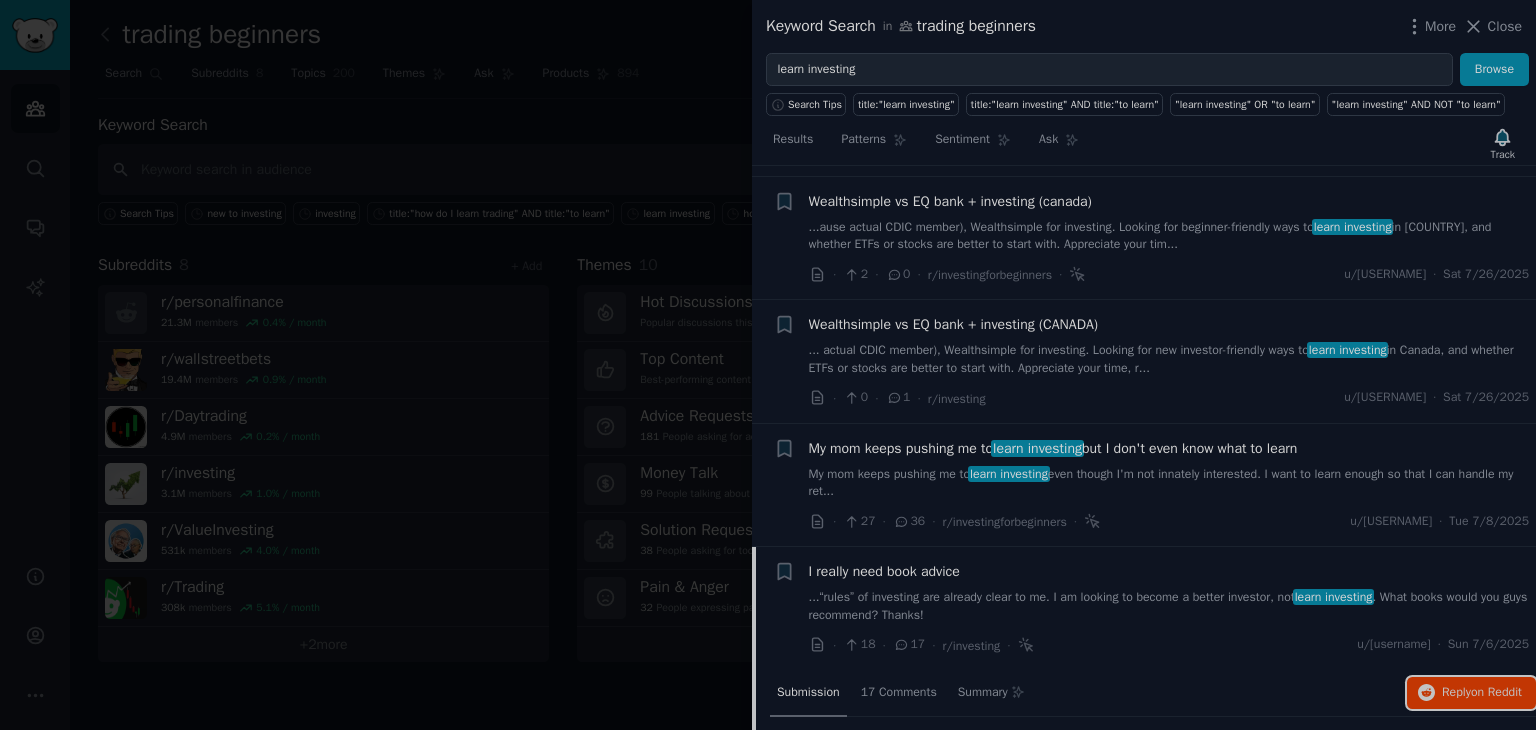 scroll, scrollTop: 0, scrollLeft: 0, axis: both 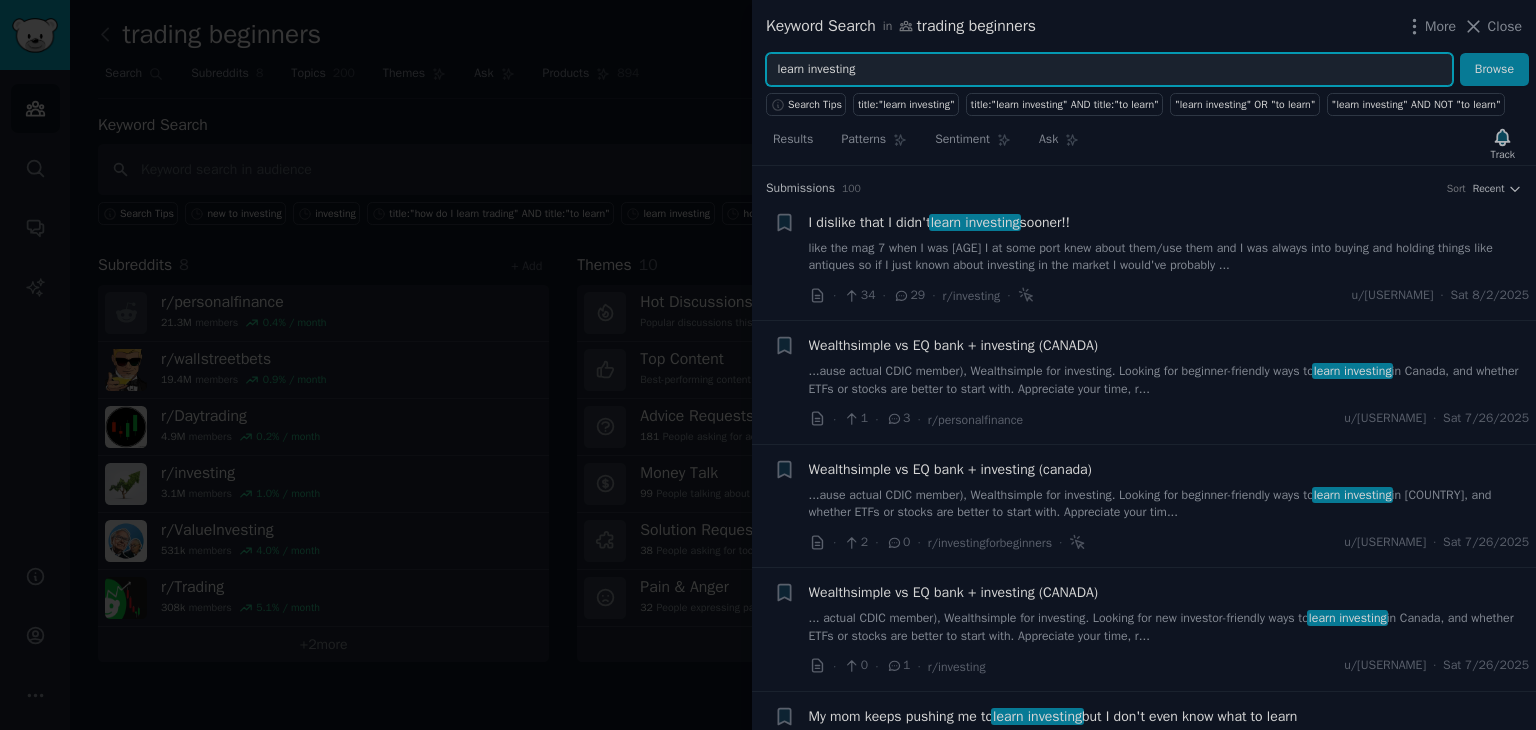 click on "learn investing" at bounding box center (1109, 70) 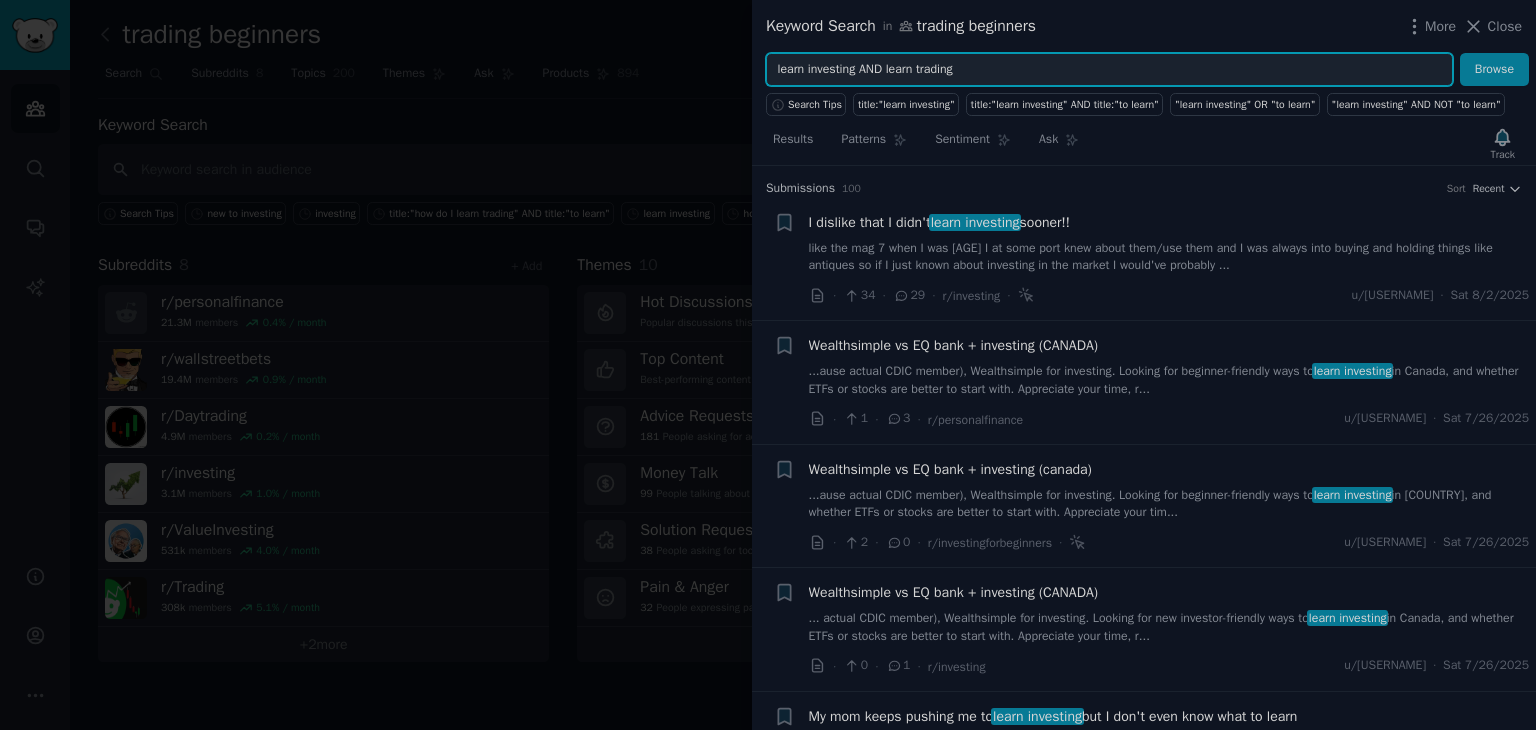 click on "Browse" at bounding box center (1494, 70) 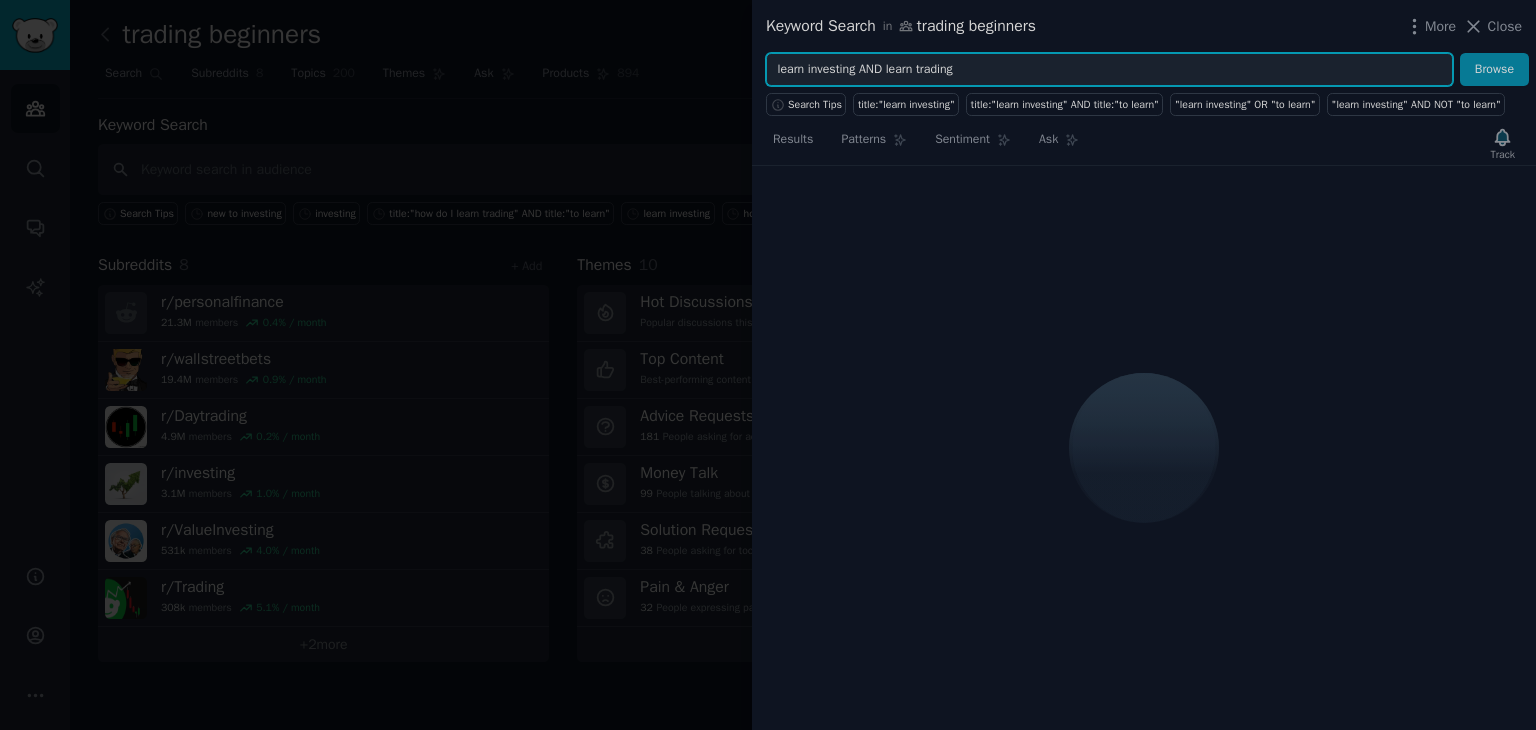 click on "learn investing AND learn trading" at bounding box center (1109, 70) 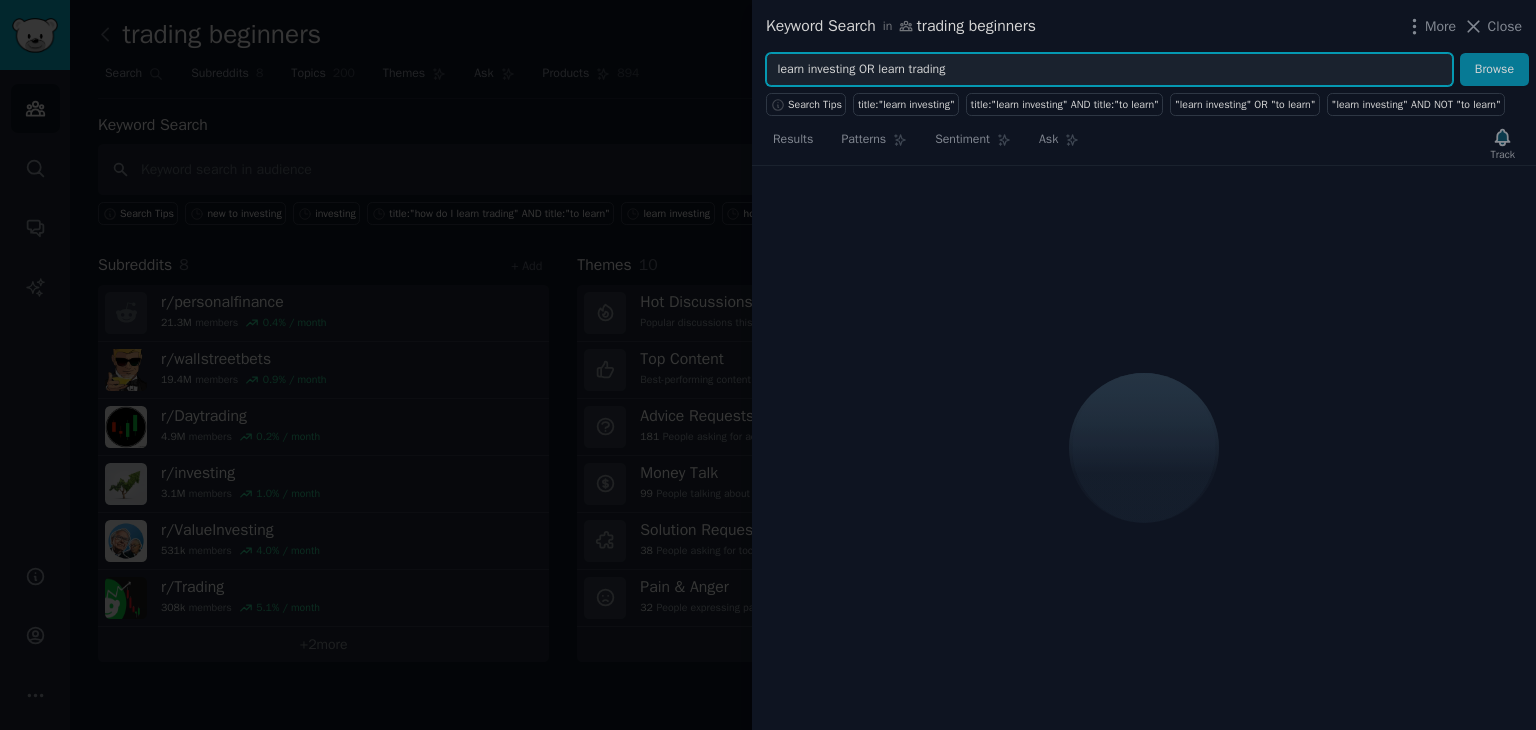 type on "learn investing OR learn trading" 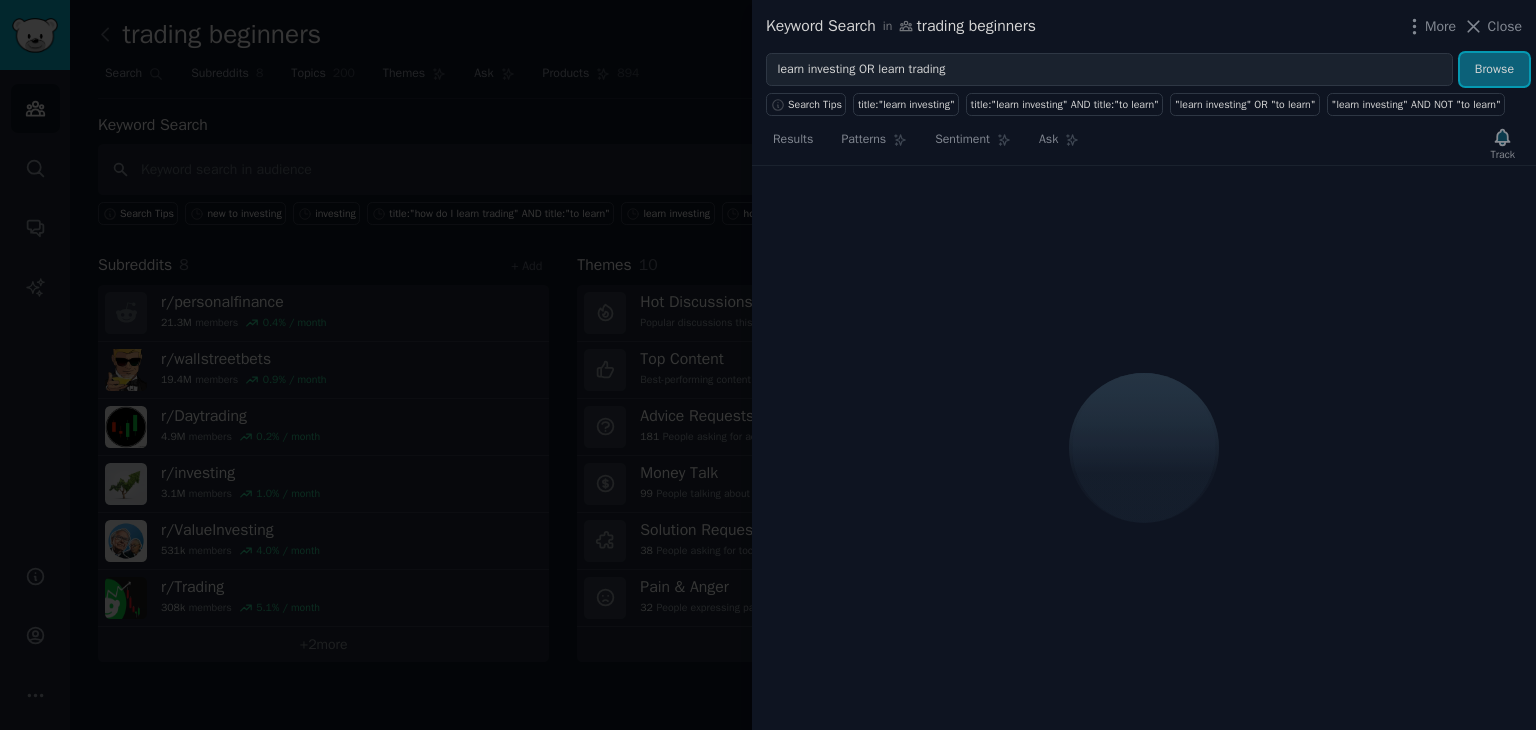 click on "Browse" at bounding box center [1494, 70] 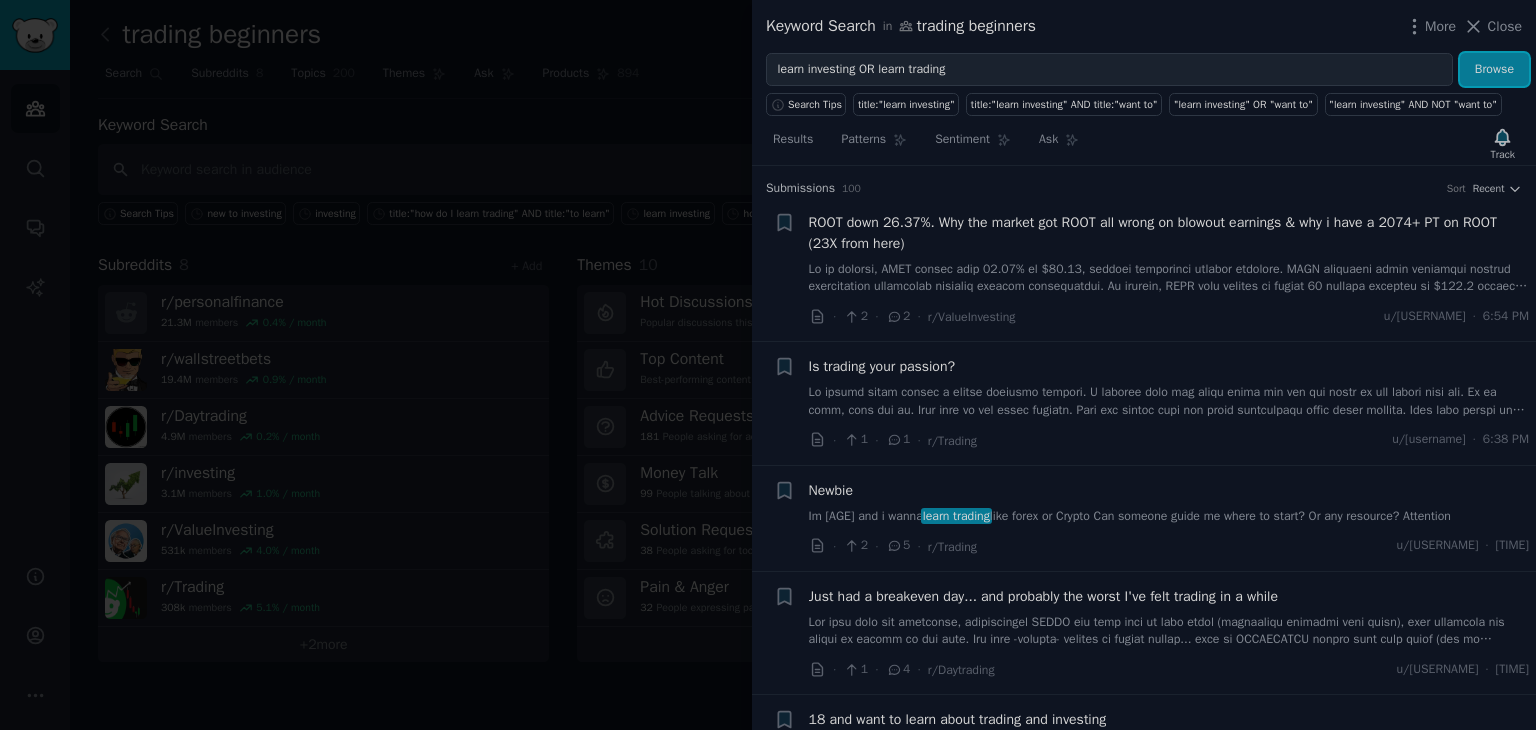 scroll, scrollTop: 56, scrollLeft: 0, axis: vertical 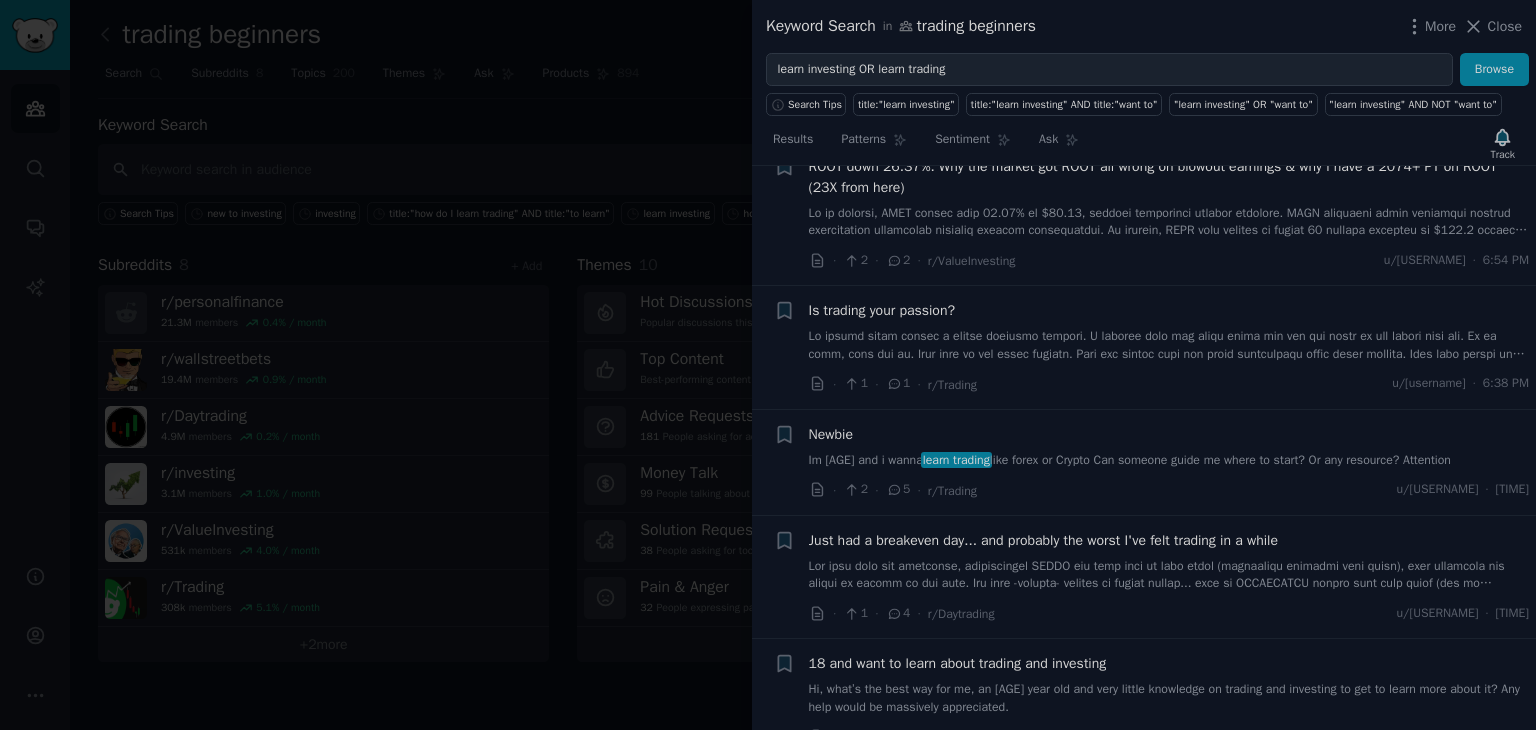 click on "Im 21 and i wanna  learn trading  like forex or Crypto
Can someone guide me where to start? Or any resource?
Attention" at bounding box center [1169, 461] 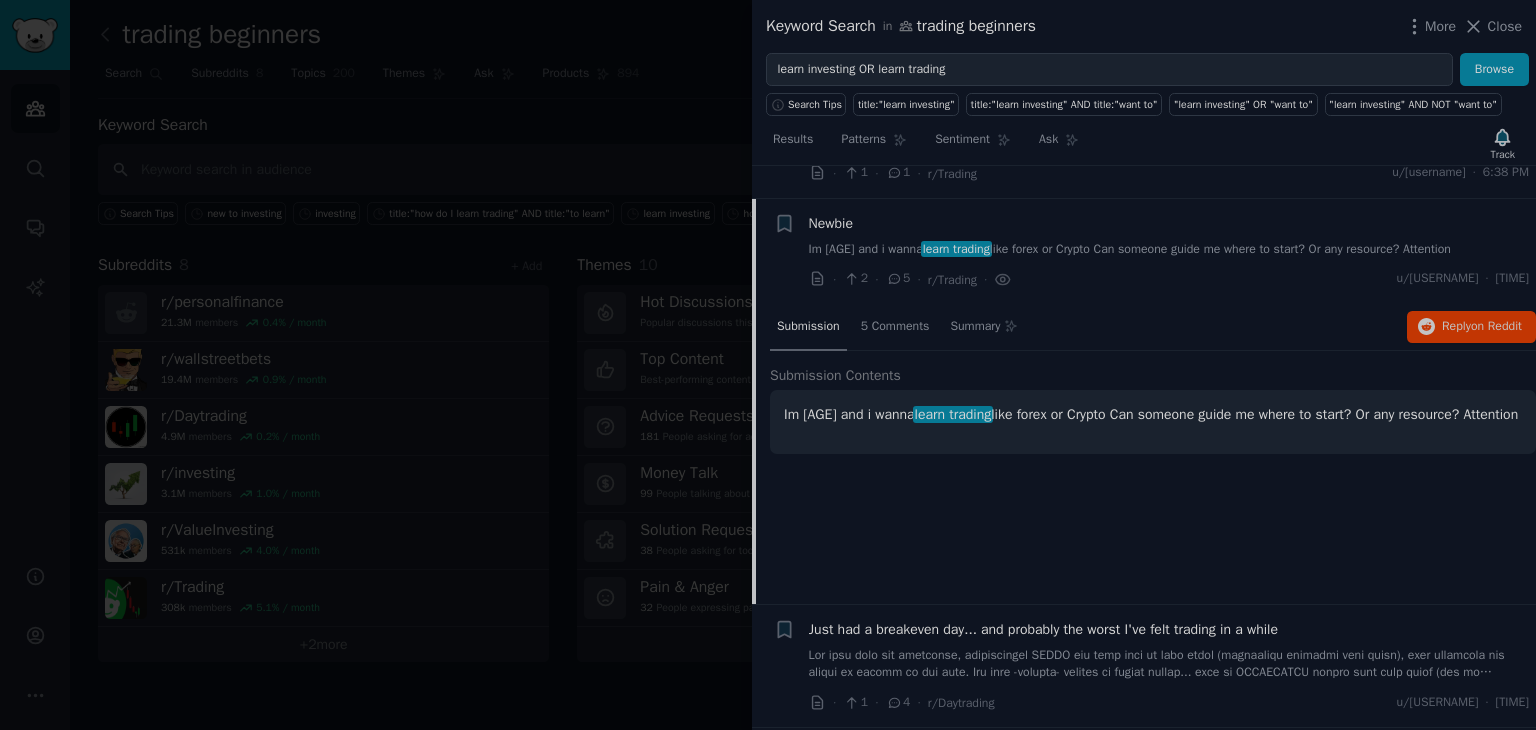 scroll, scrollTop: 299, scrollLeft: 0, axis: vertical 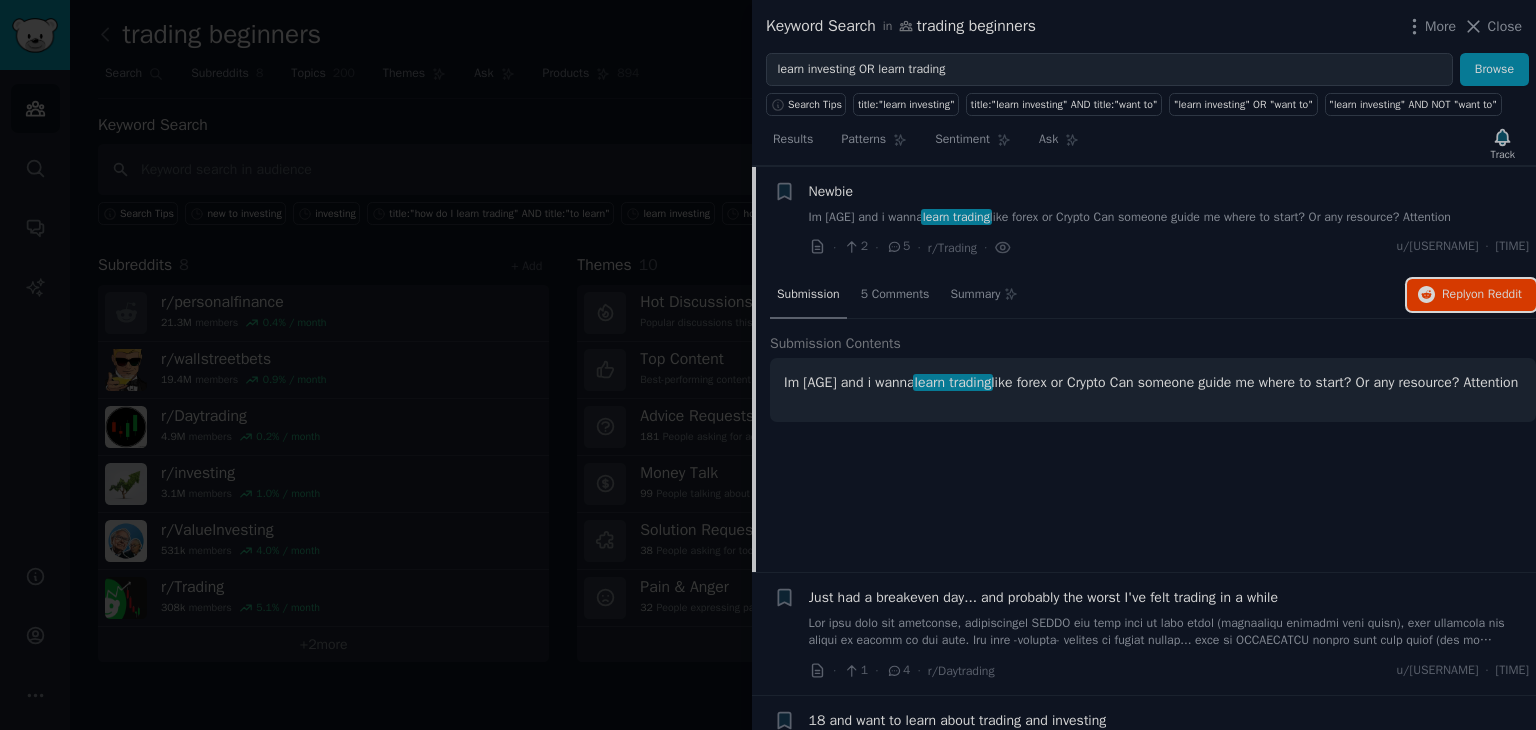 click on "Reply  on Reddit" at bounding box center [1482, 295] 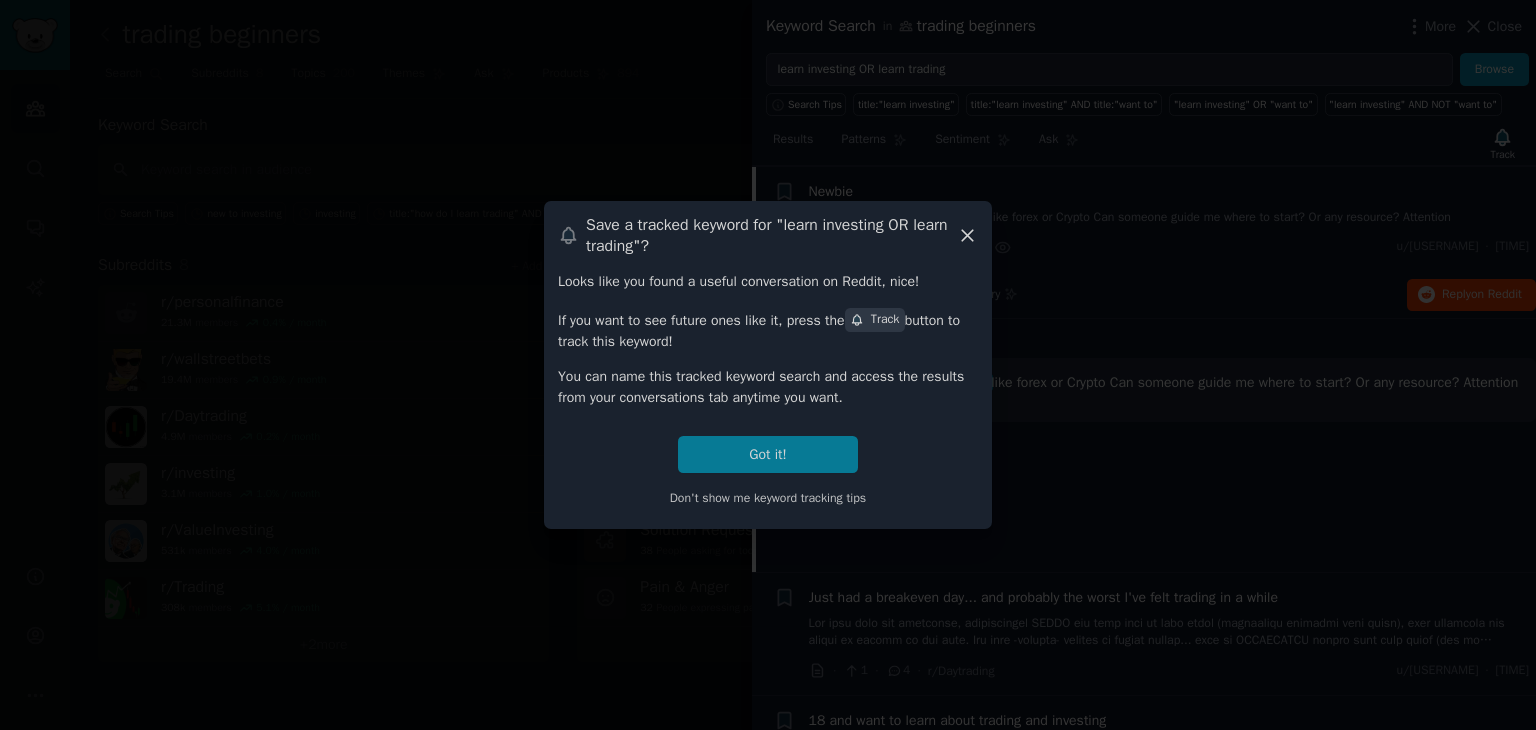 click 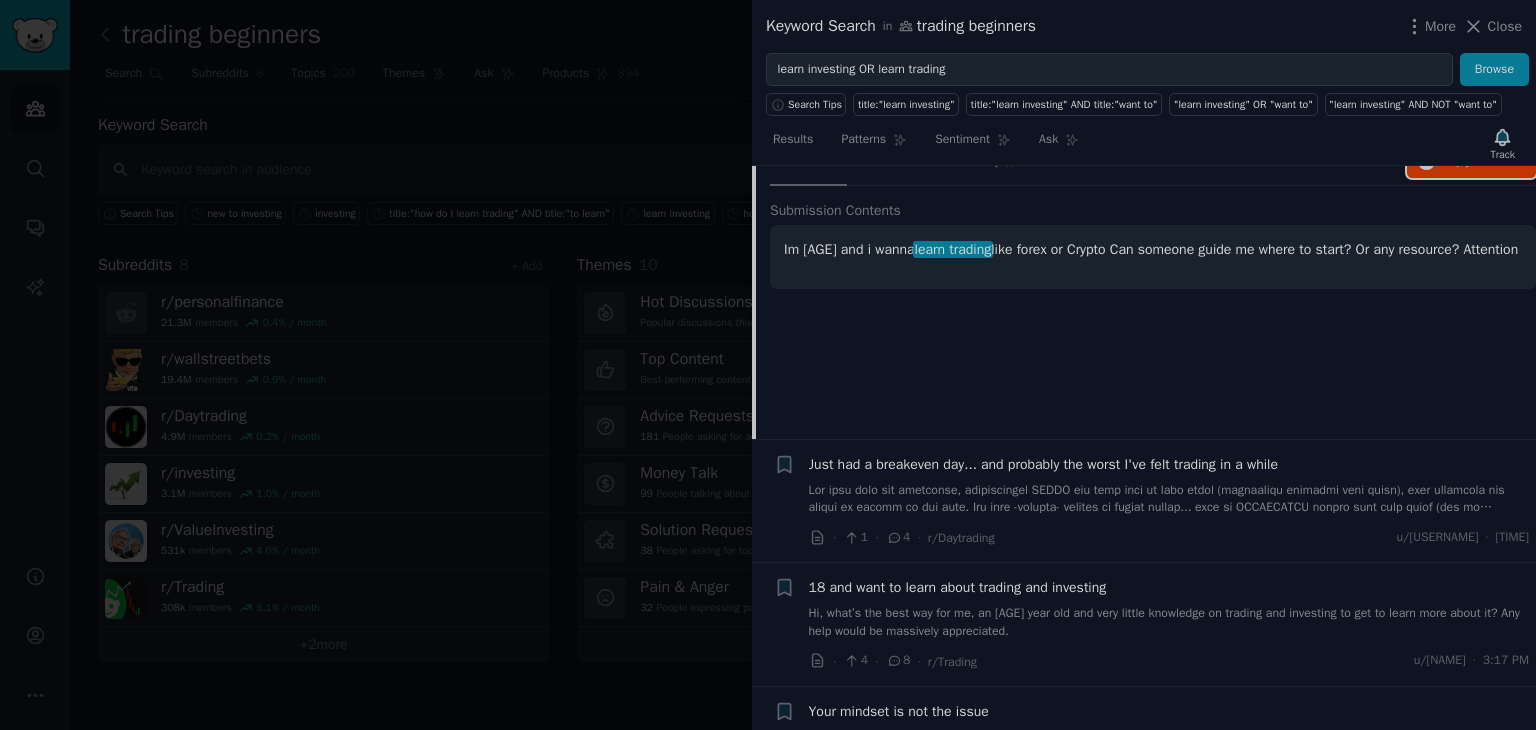 scroll, scrollTop: 515, scrollLeft: 0, axis: vertical 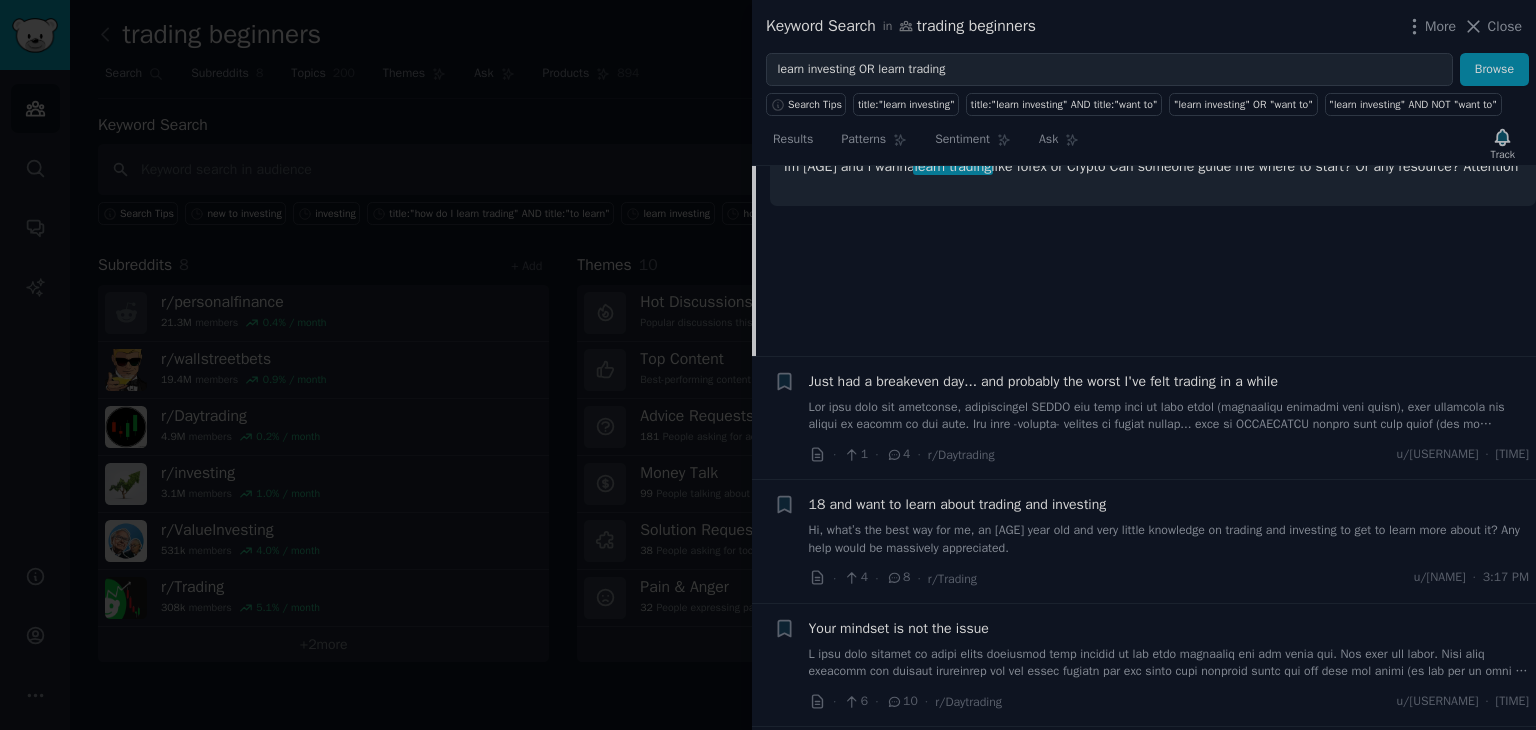 click at bounding box center [1169, 416] 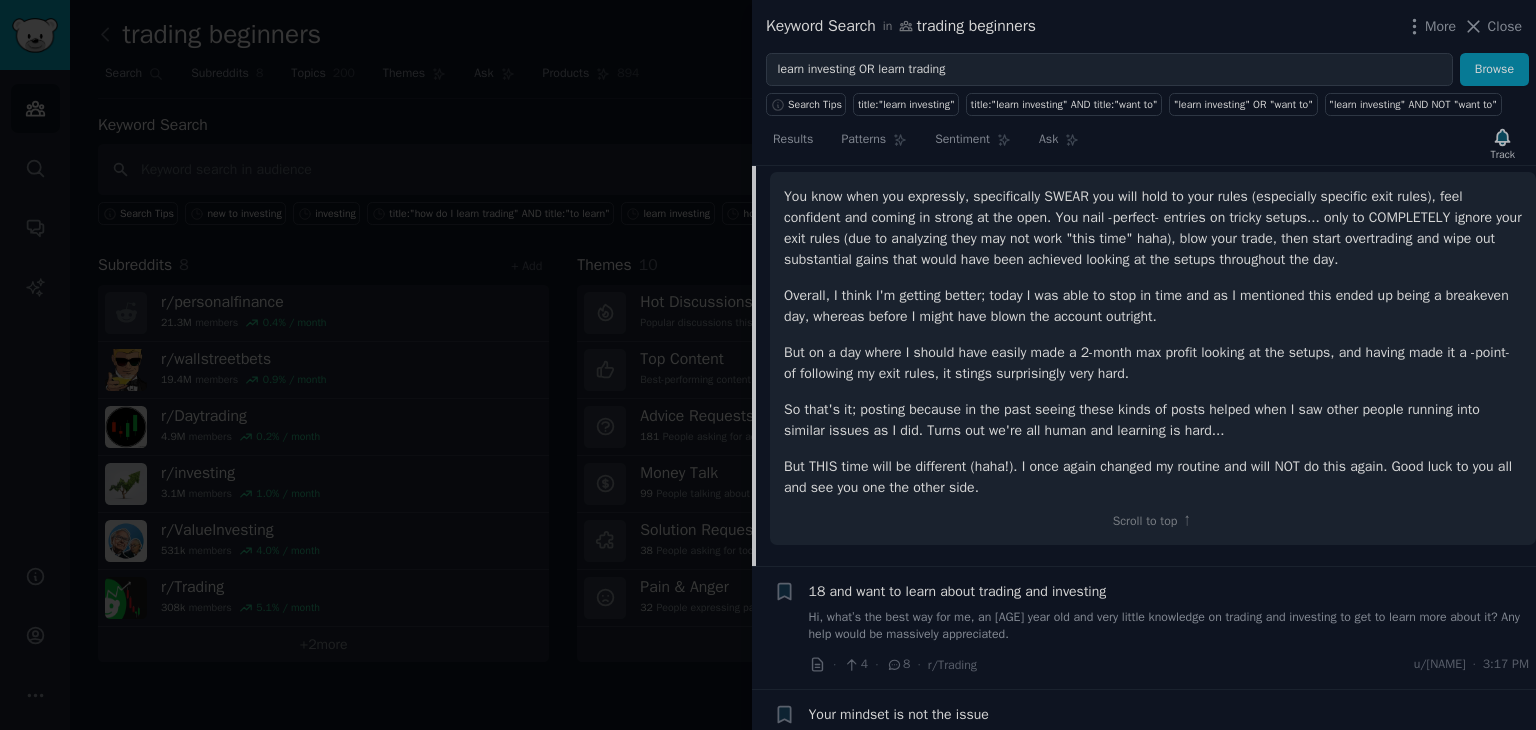 scroll, scrollTop: 879, scrollLeft: 0, axis: vertical 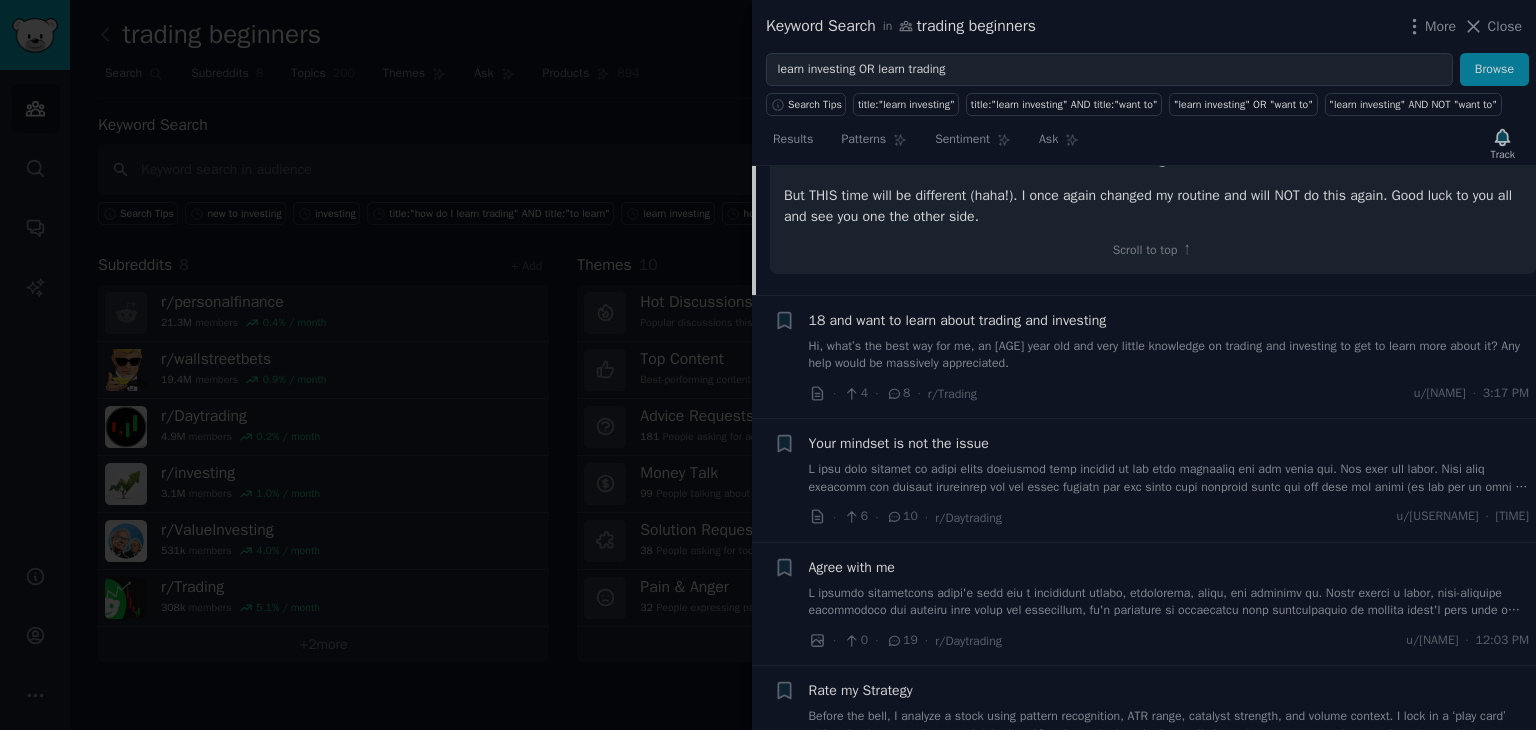 click on "Hi, what’s the best way for me, an [AGE] year old and very little knowledge on trading and investing to get to learn more about it? Any help would be massively appreciated." at bounding box center [1169, 355] 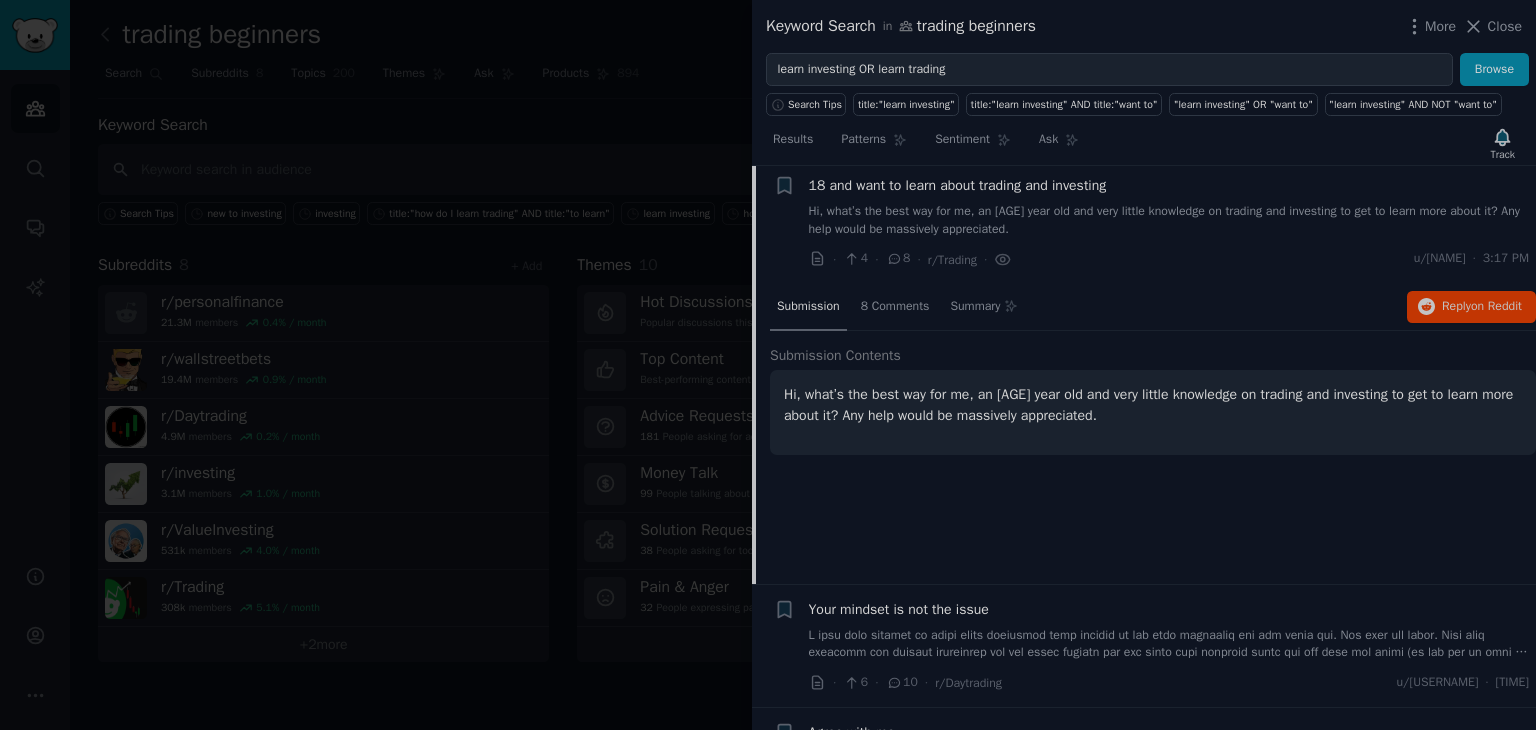 scroll, scrollTop: 528, scrollLeft: 0, axis: vertical 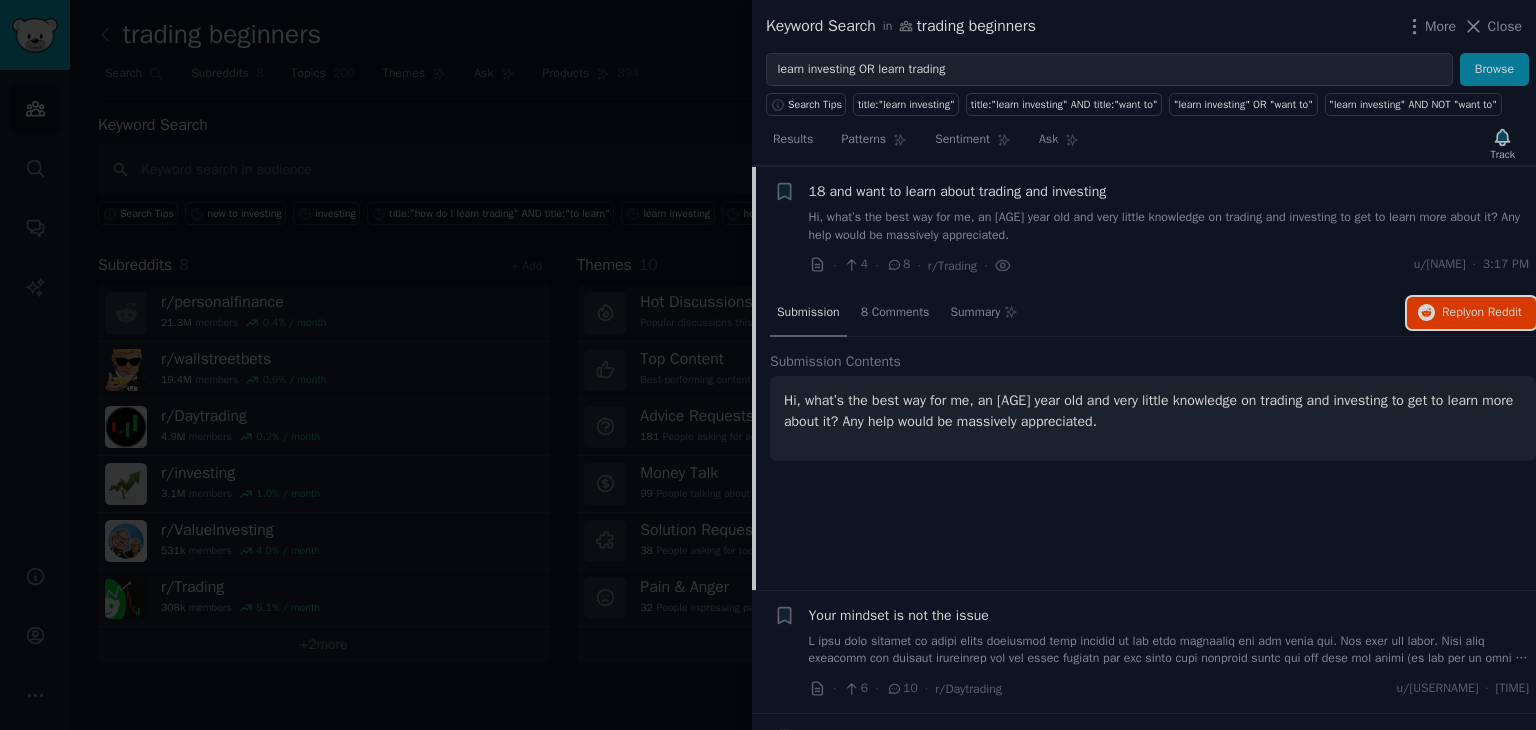 click on "Reply  on Reddit" at bounding box center [1471, 313] 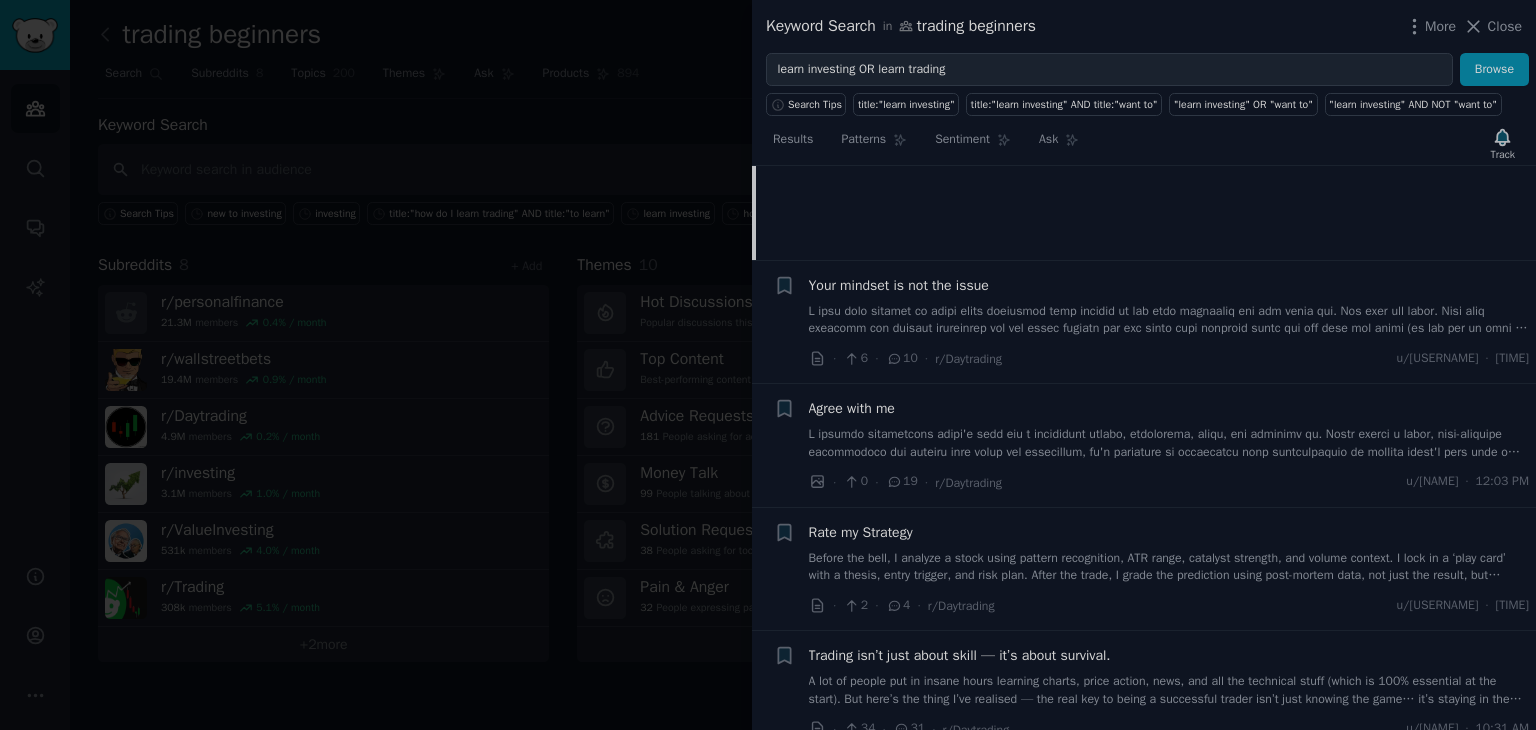 scroll, scrollTop: 874, scrollLeft: 0, axis: vertical 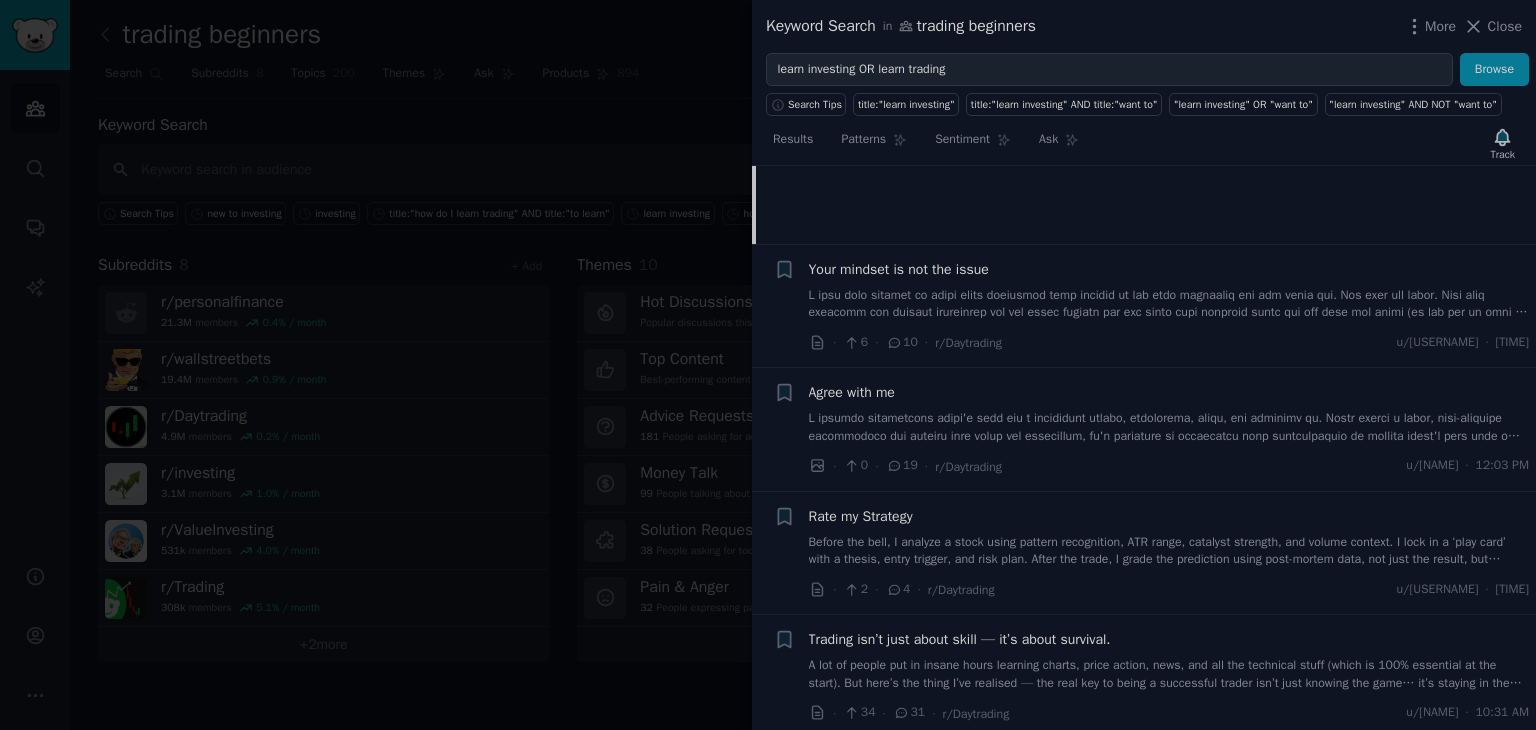 click at bounding box center [1169, 427] 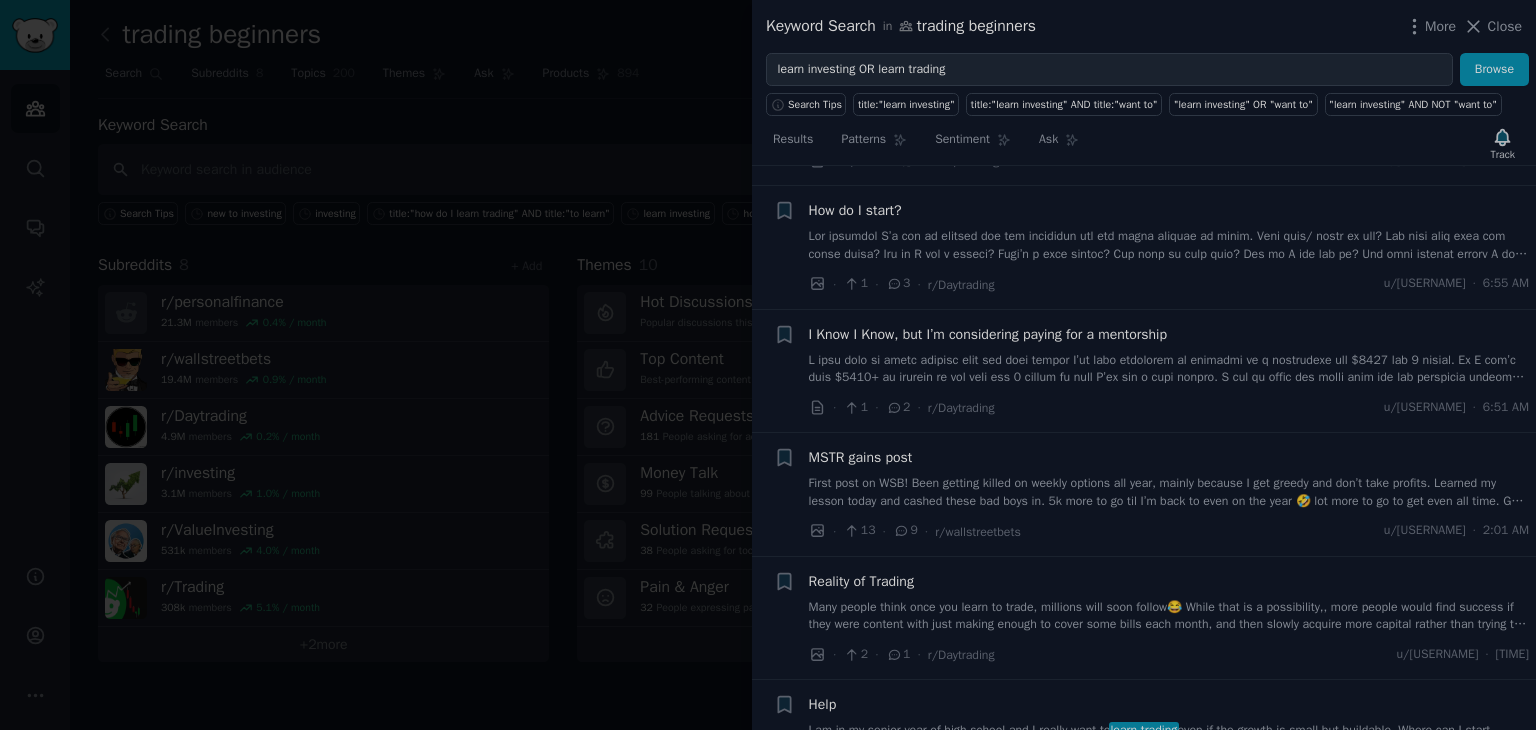 scroll, scrollTop: 2328, scrollLeft: 0, axis: vertical 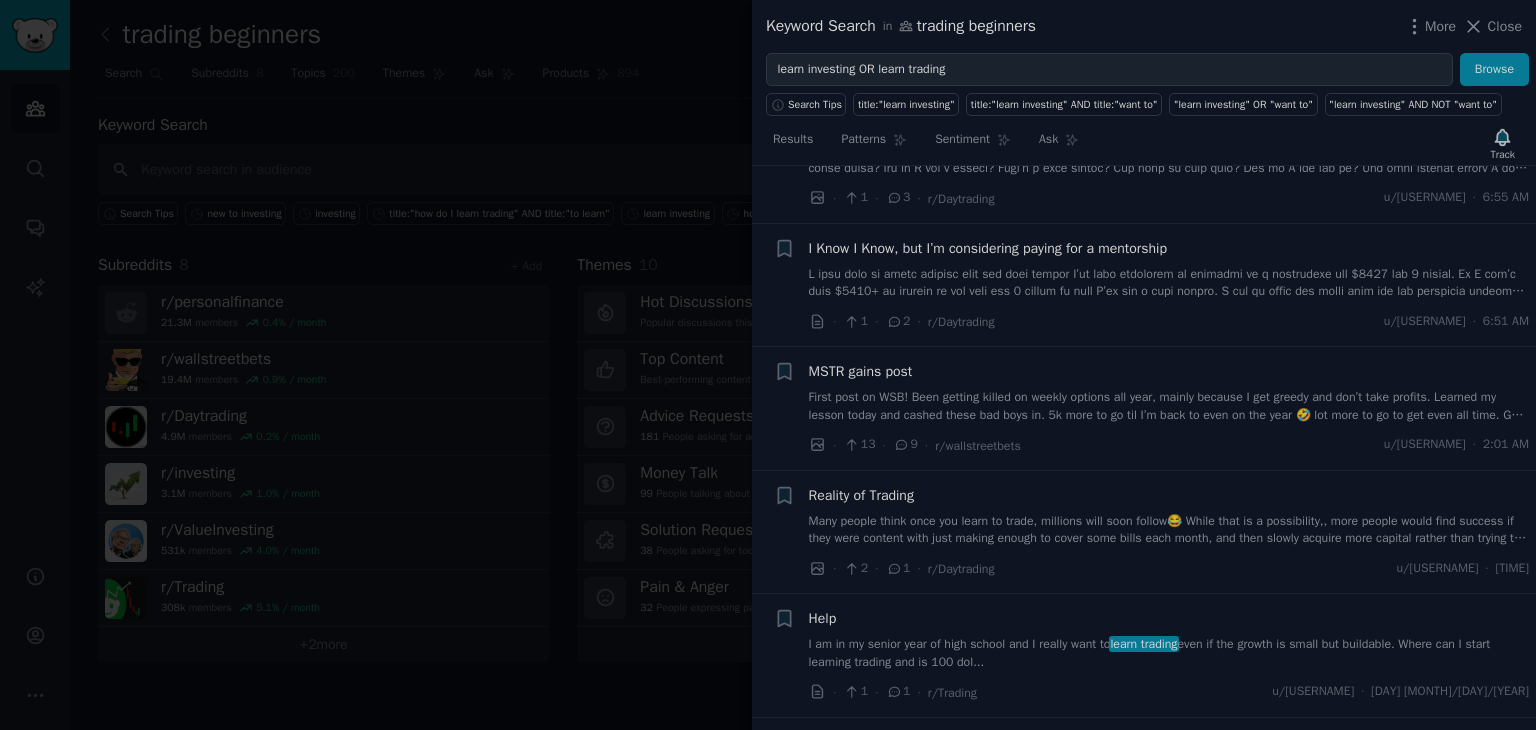 click at bounding box center [1169, 283] 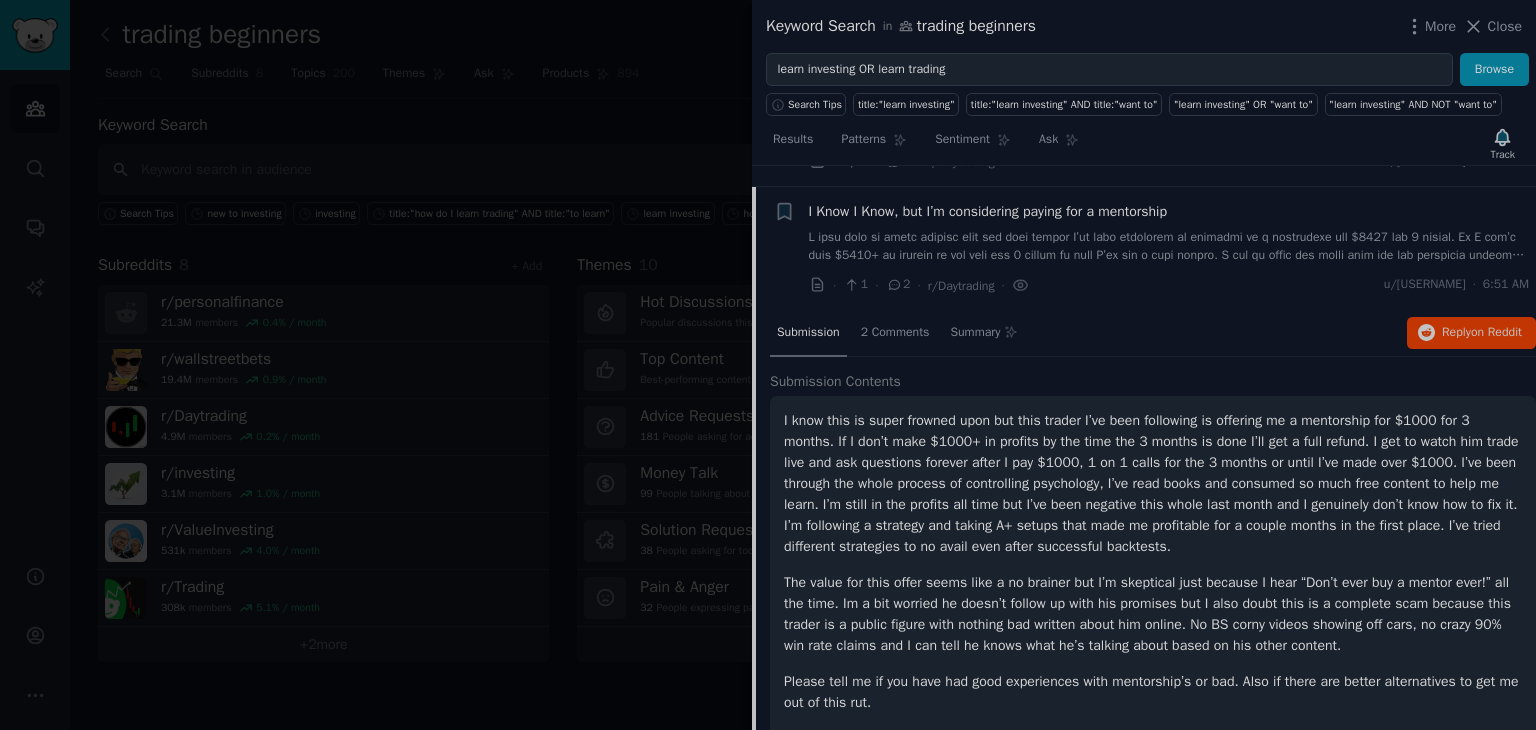 scroll, scrollTop: 1514, scrollLeft: 0, axis: vertical 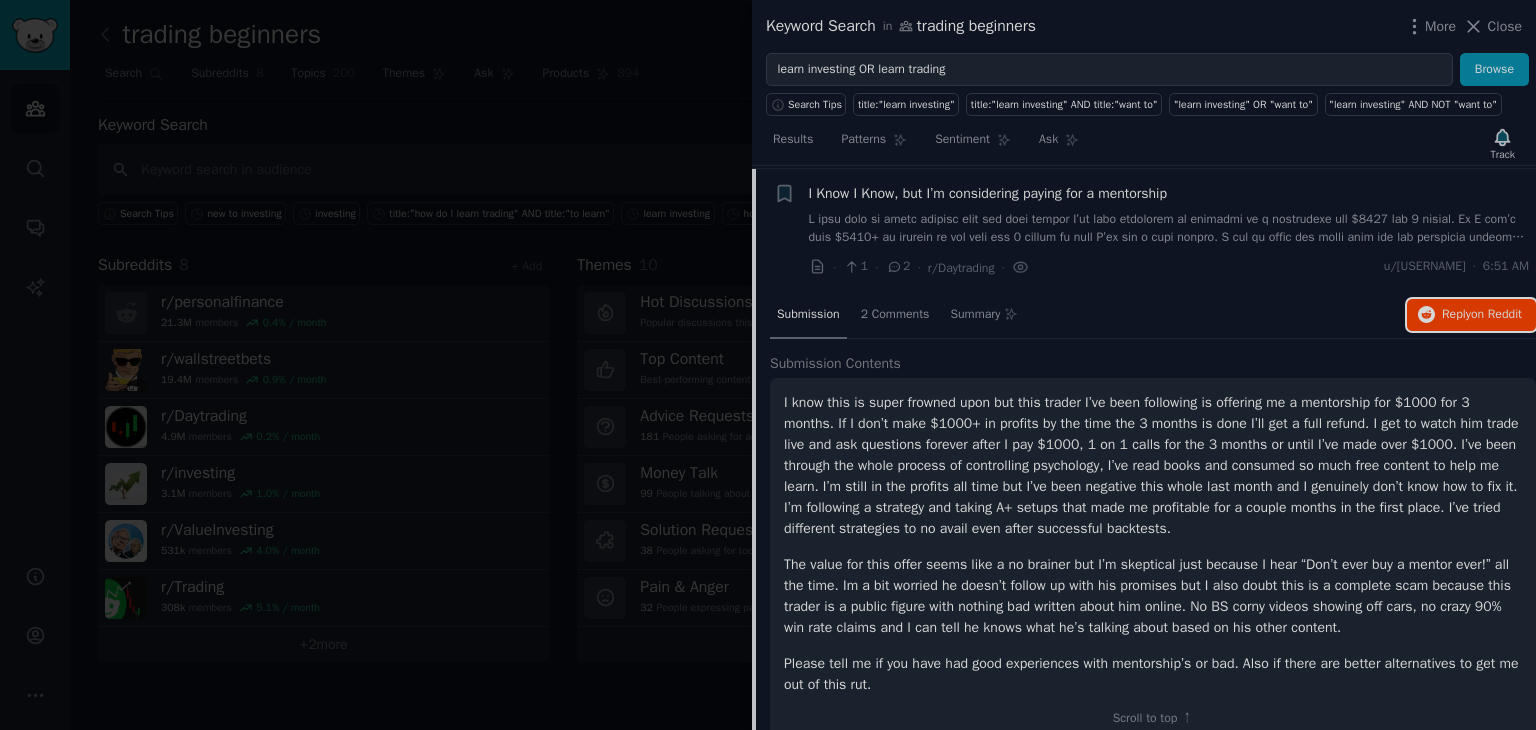 click on "Reply  on Reddit" at bounding box center (1482, 315) 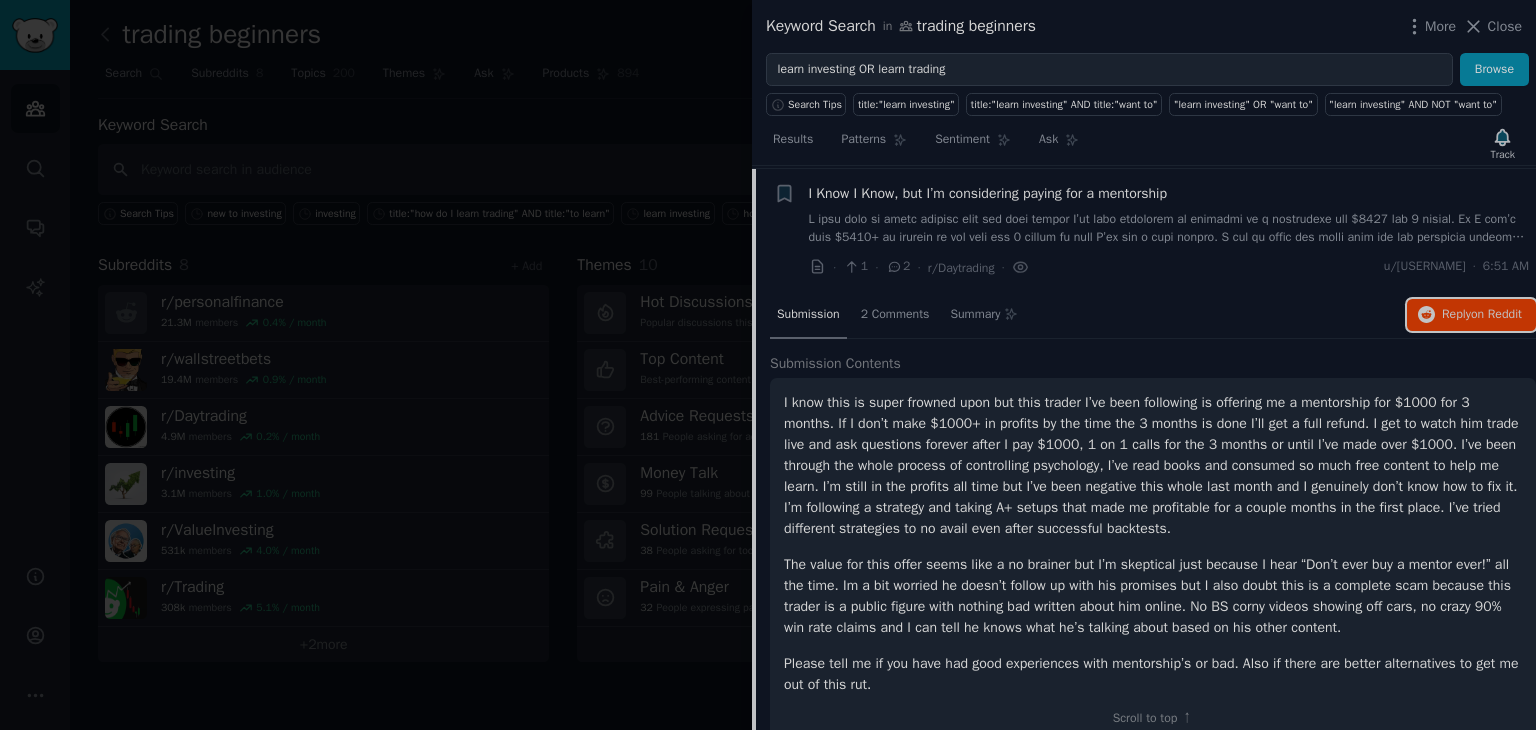 type 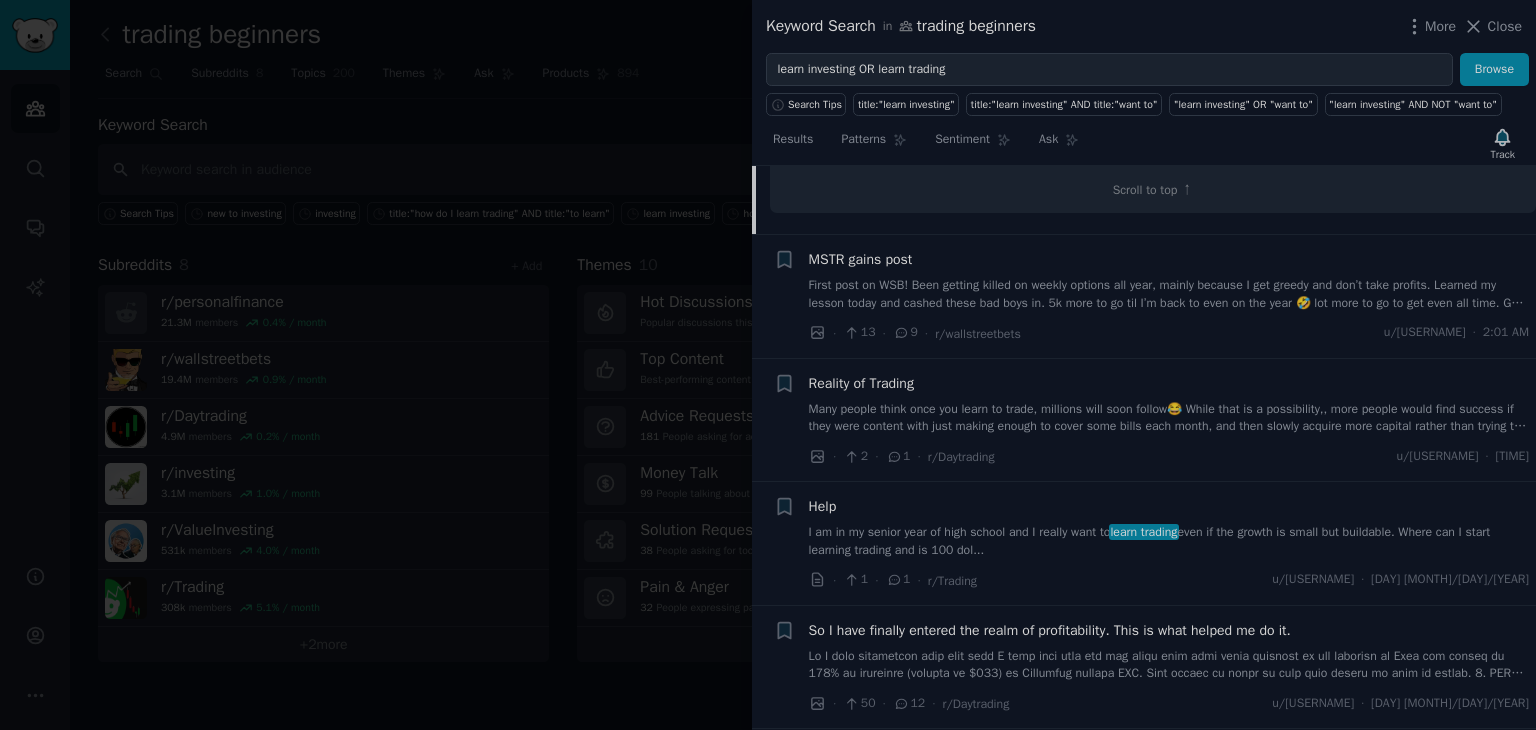 scroll, scrollTop: 2070, scrollLeft: 0, axis: vertical 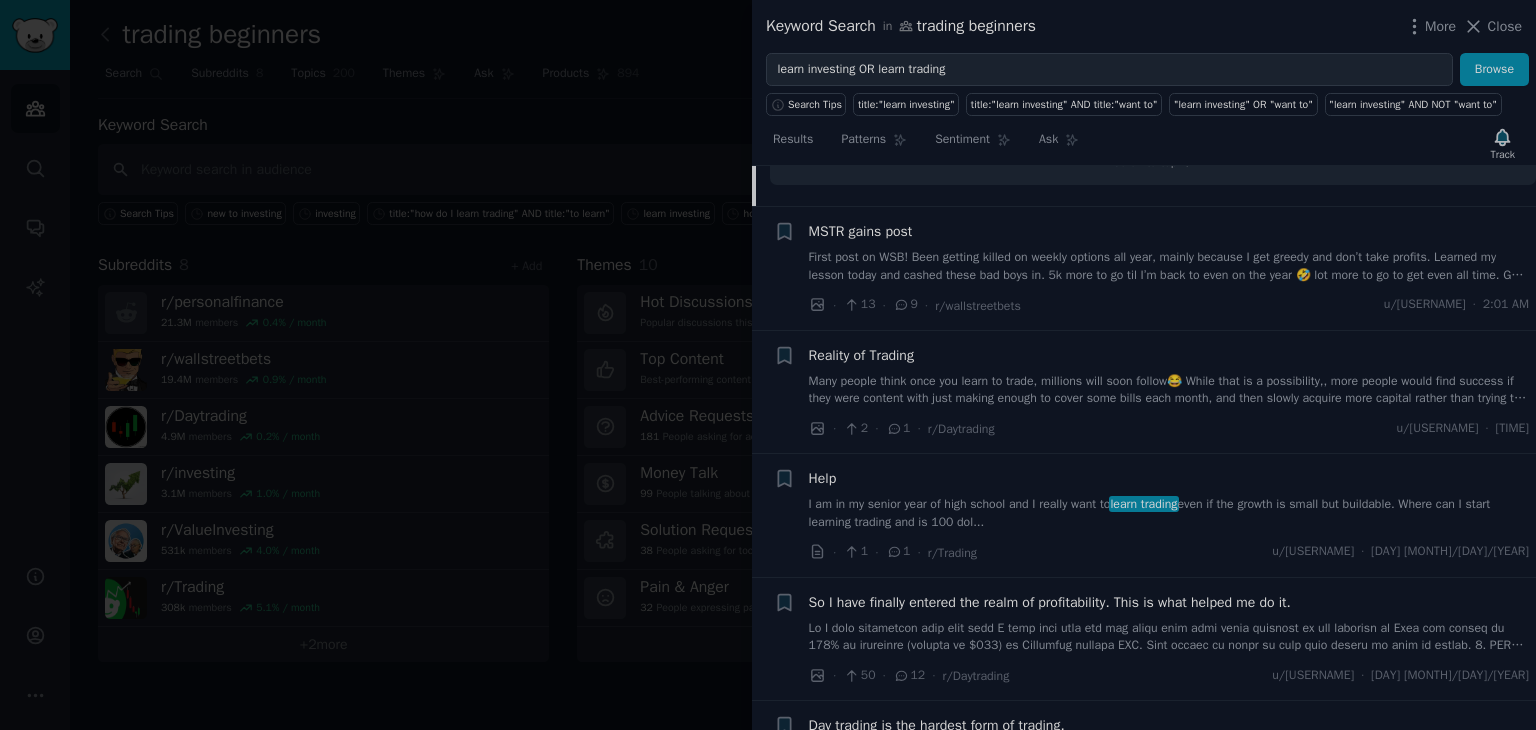 click on "I am in my senior year of high school and I really want to learn trading even if the growth is small but buildable. Where can I start learning trading and is 100 dol..." at bounding box center (1169, 513) 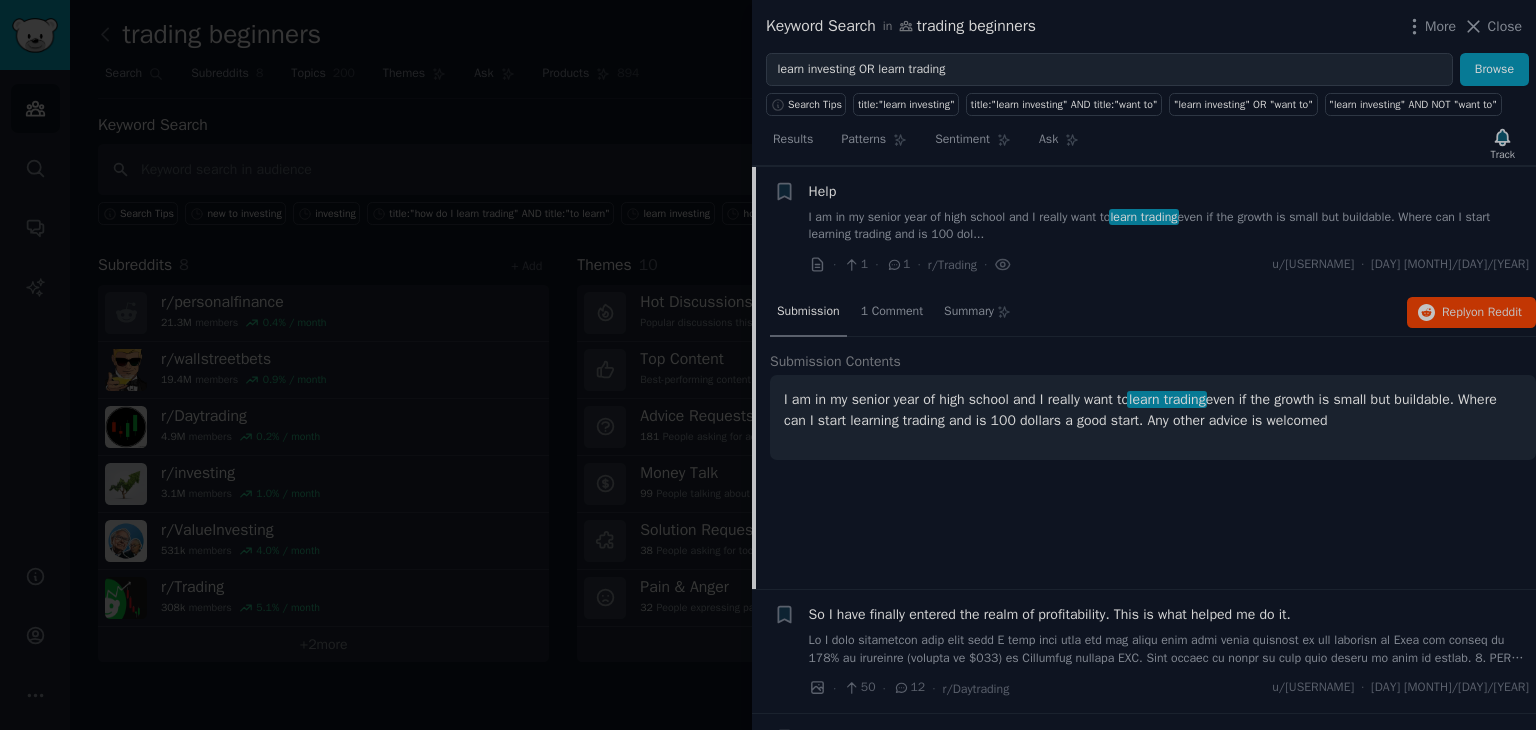 scroll, scrollTop: 1884, scrollLeft: 0, axis: vertical 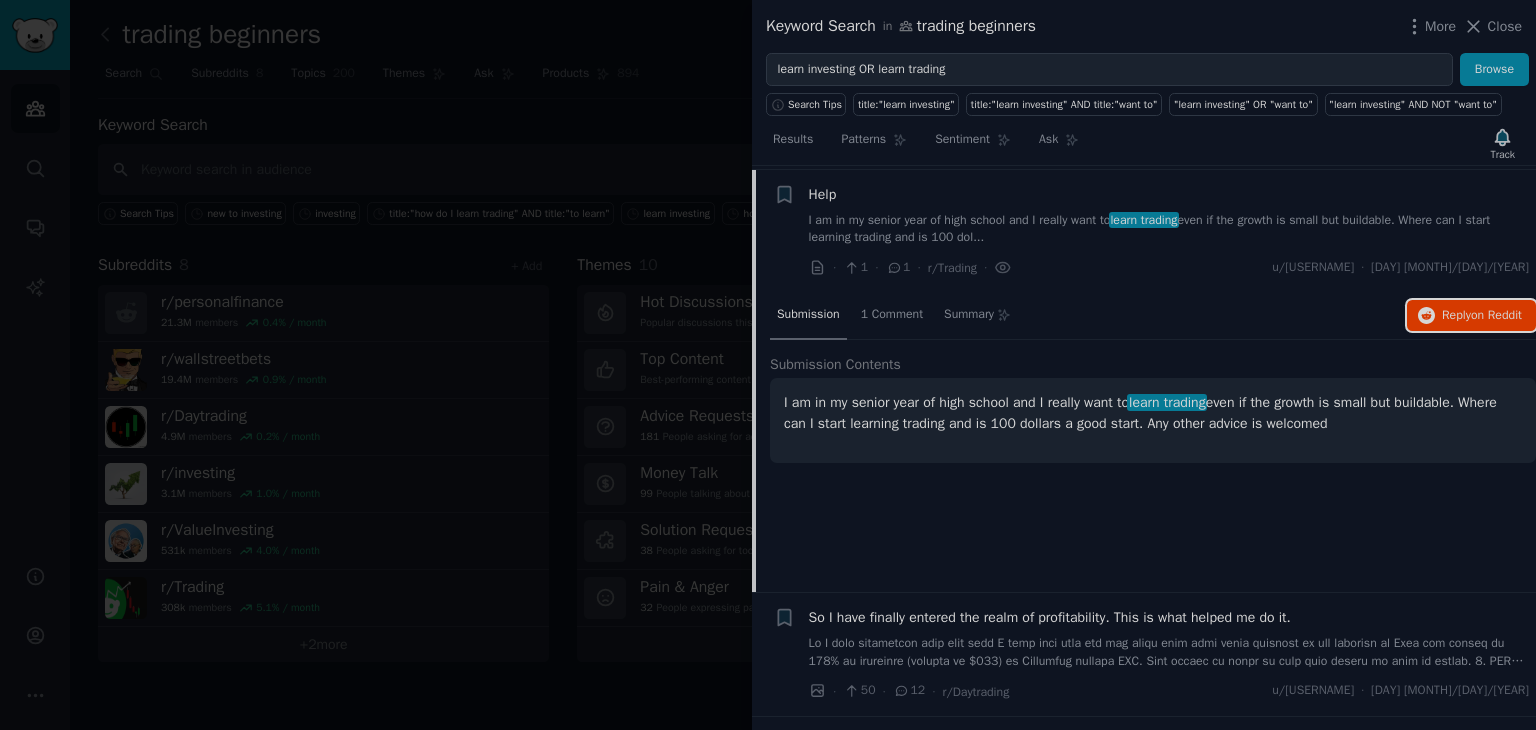 click on "Reply  on Reddit" at bounding box center (1471, 316) 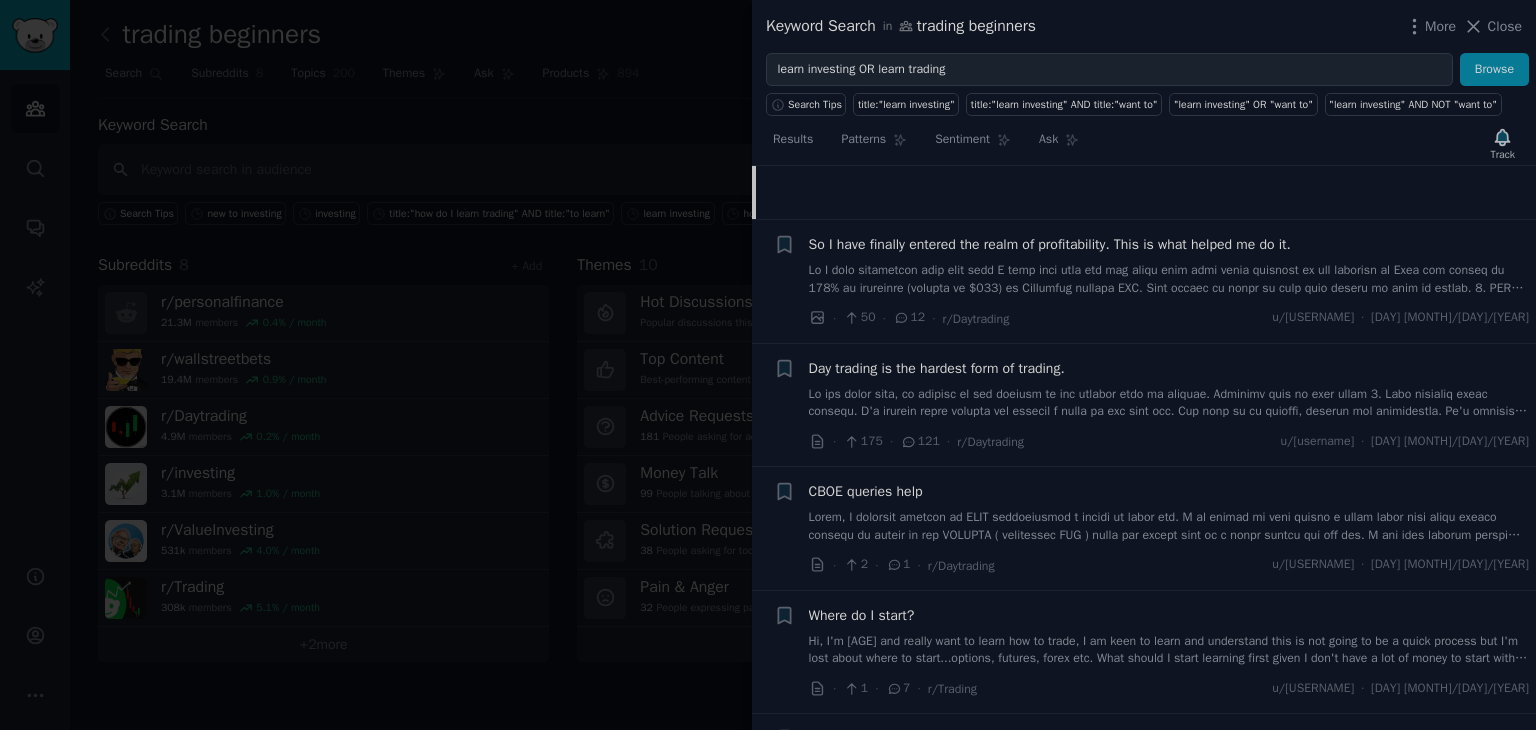 scroll, scrollTop: 2341, scrollLeft: 0, axis: vertical 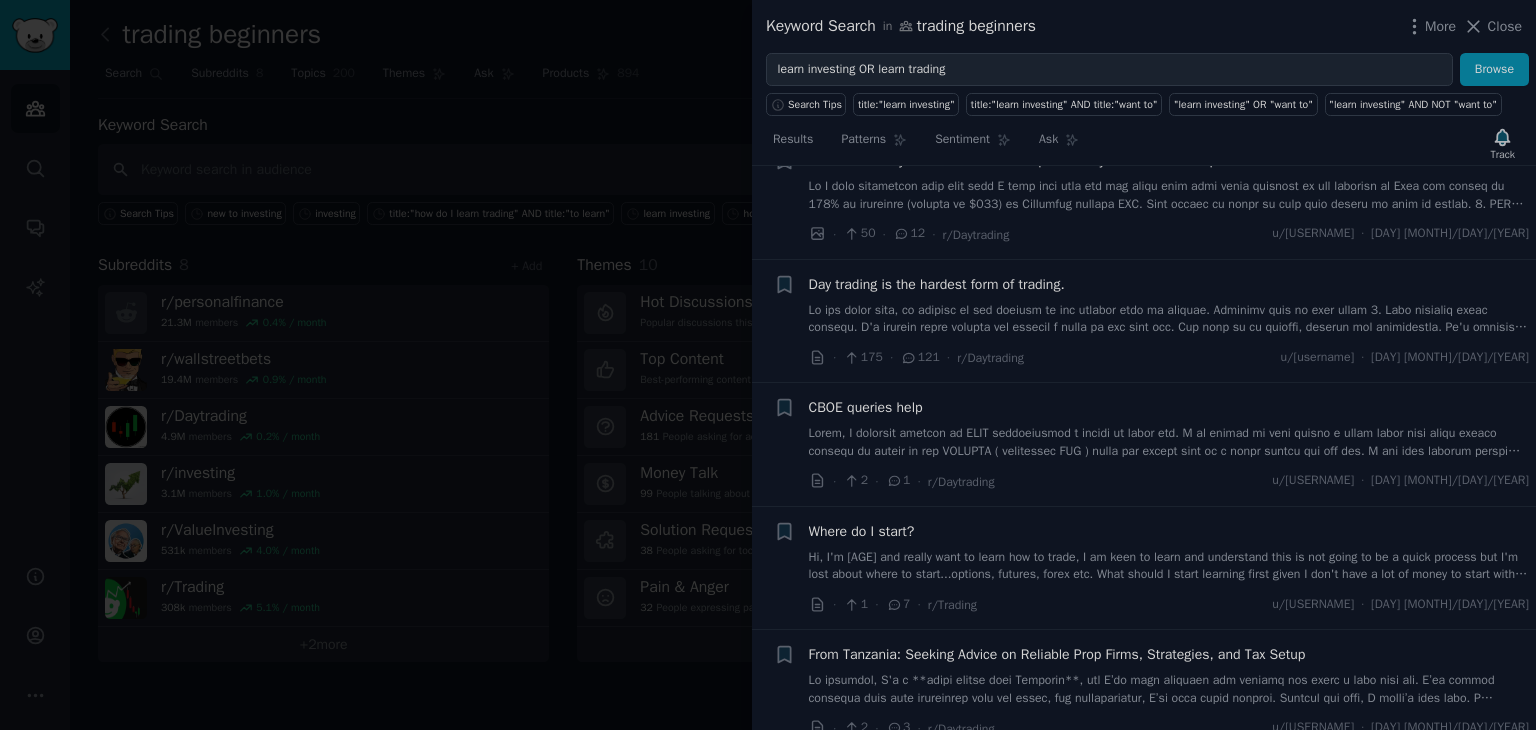 type 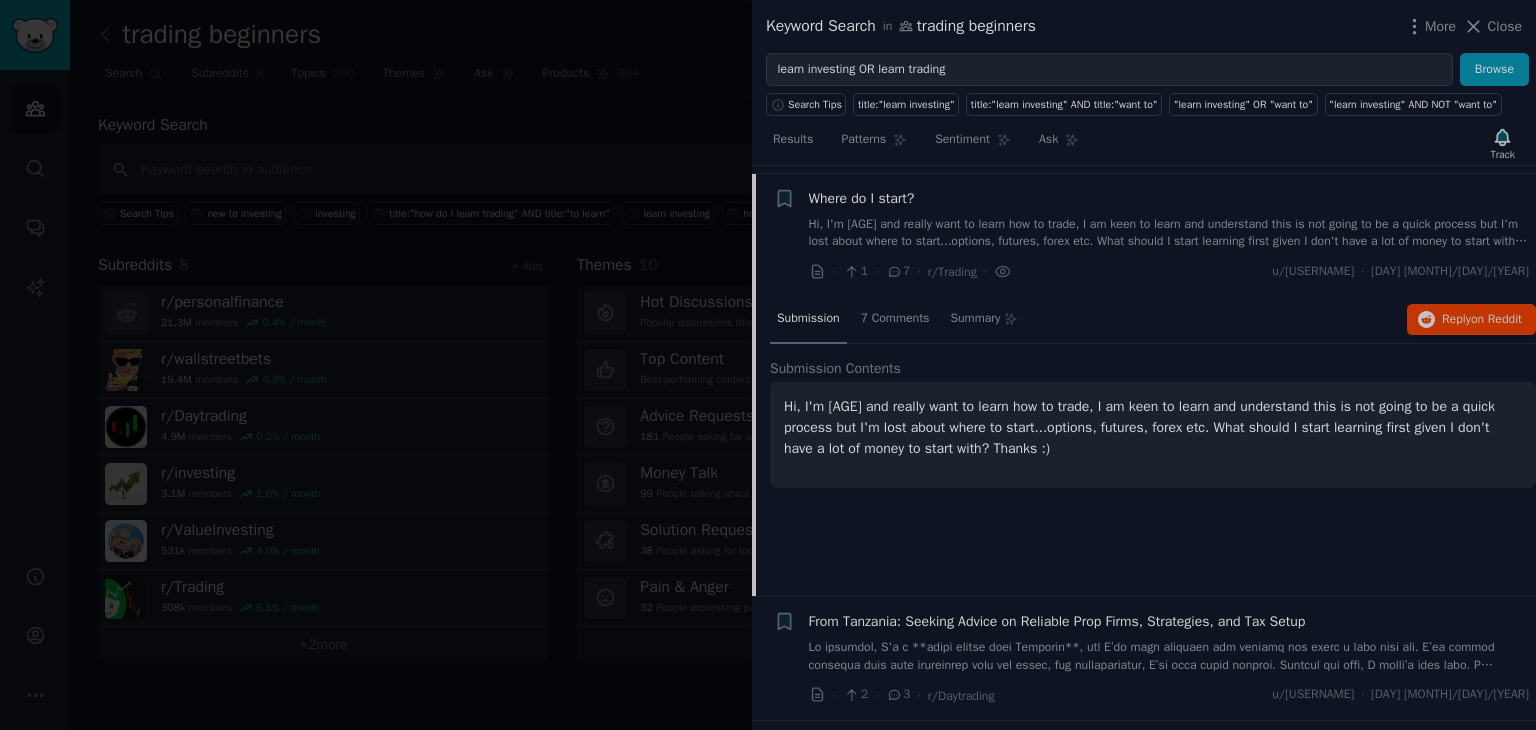 scroll, scrollTop: 2377, scrollLeft: 0, axis: vertical 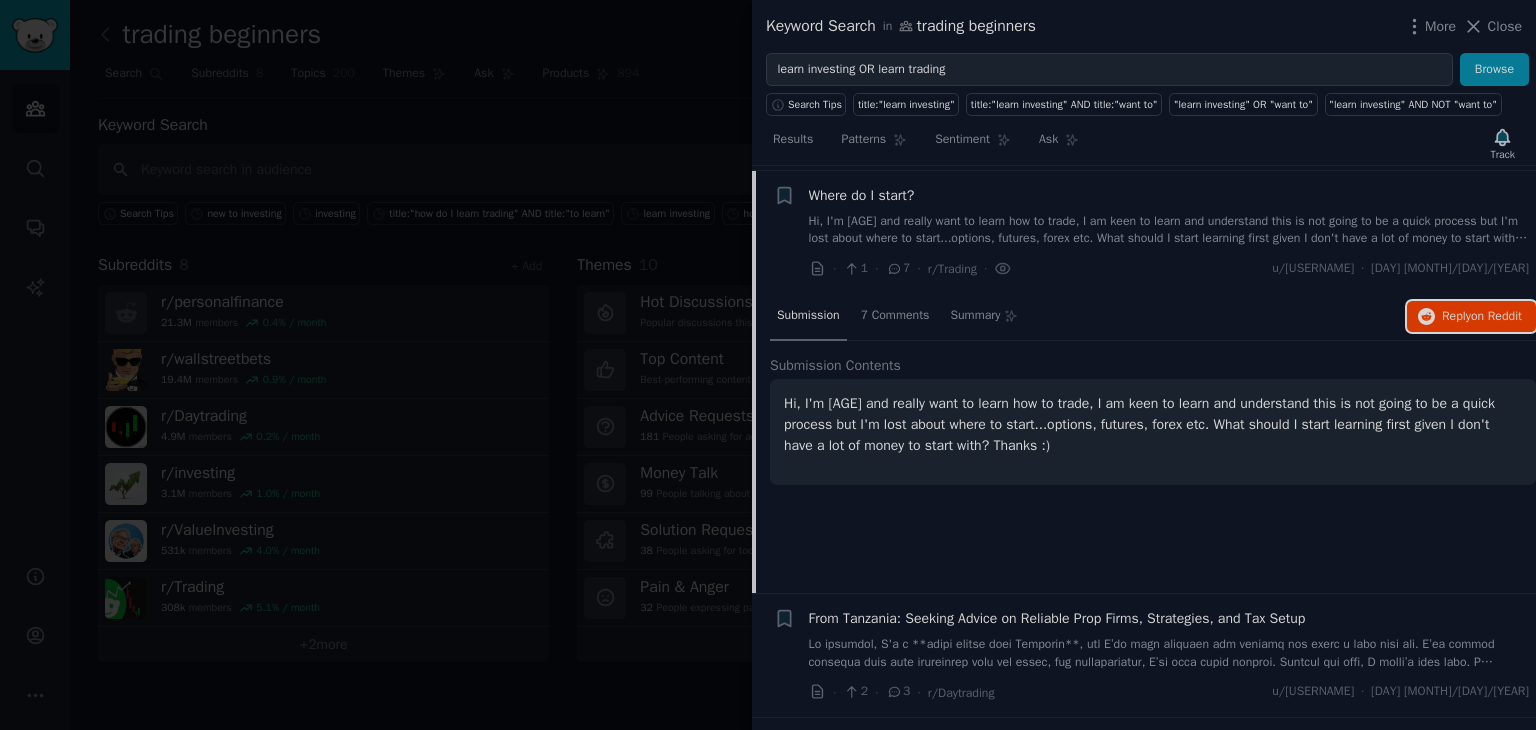 click on "Reply  on Reddit" at bounding box center (1482, 317) 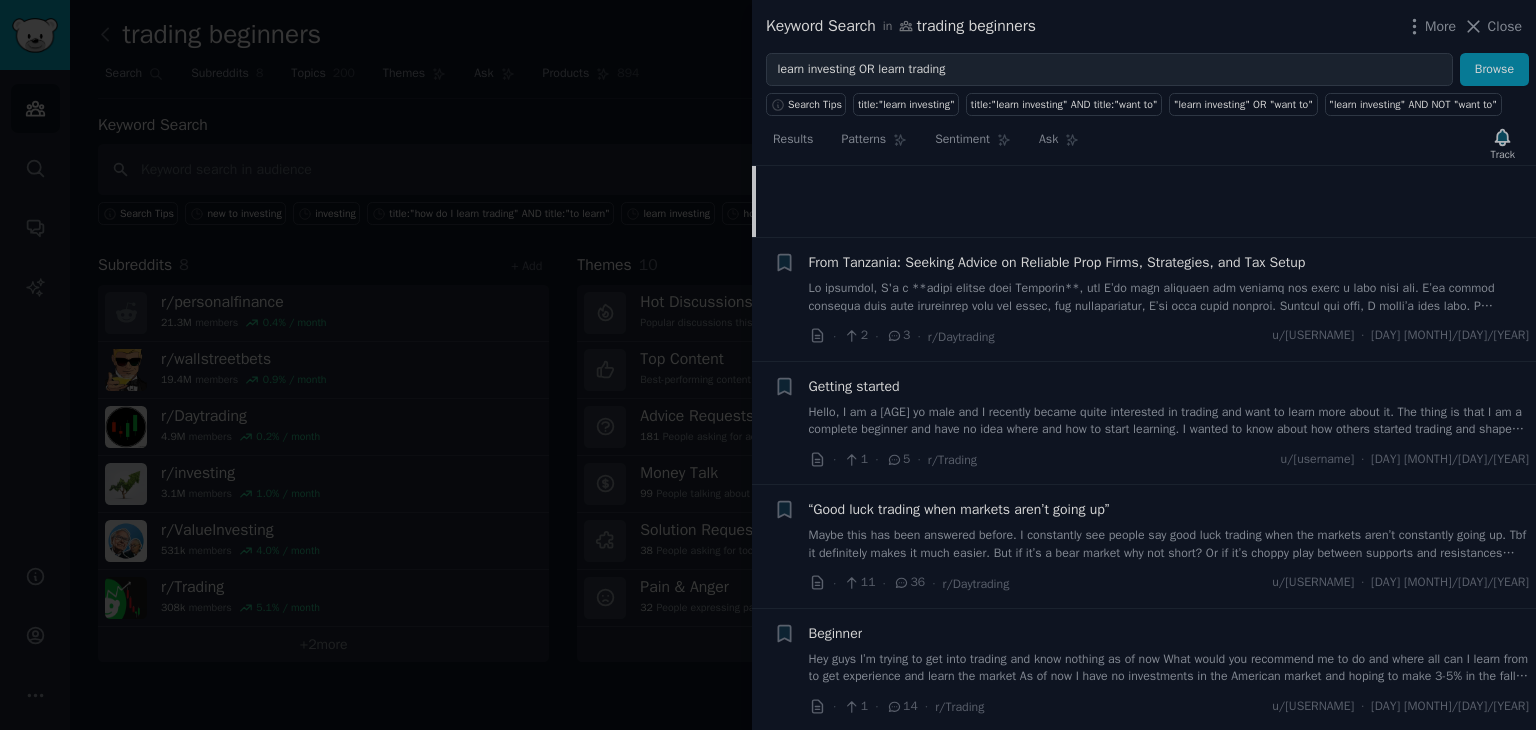 scroll, scrollTop: 2736, scrollLeft: 0, axis: vertical 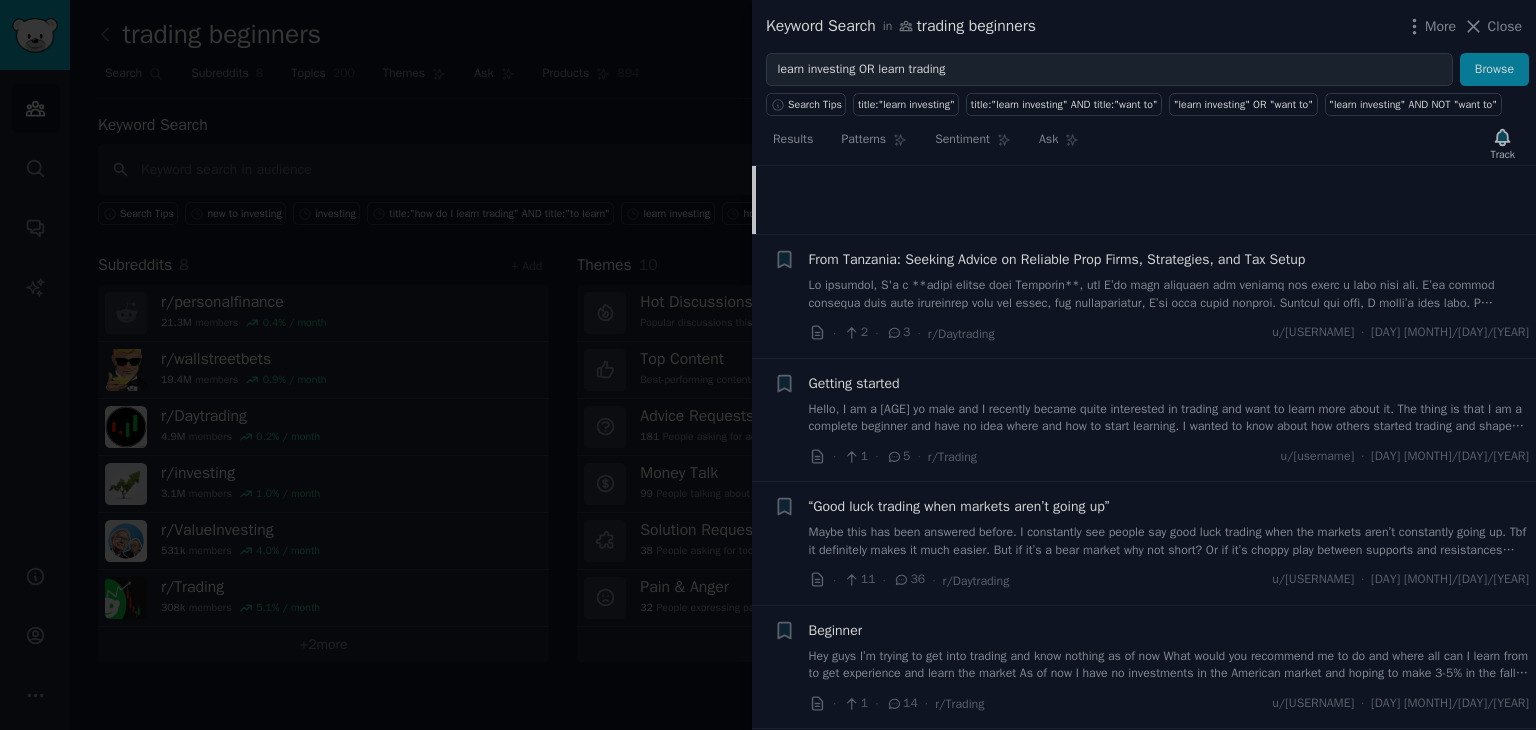 click on "Hello, I am a [AGE] yo male and I recently became quite interested in trading and want to learn more about it. The thing is that I am a complete beginner and have no idea where and how to start learning. I wanted to know about how others started trading and shape my own path. Any kind of help is welcomed, thank you!!" at bounding box center [1169, 418] 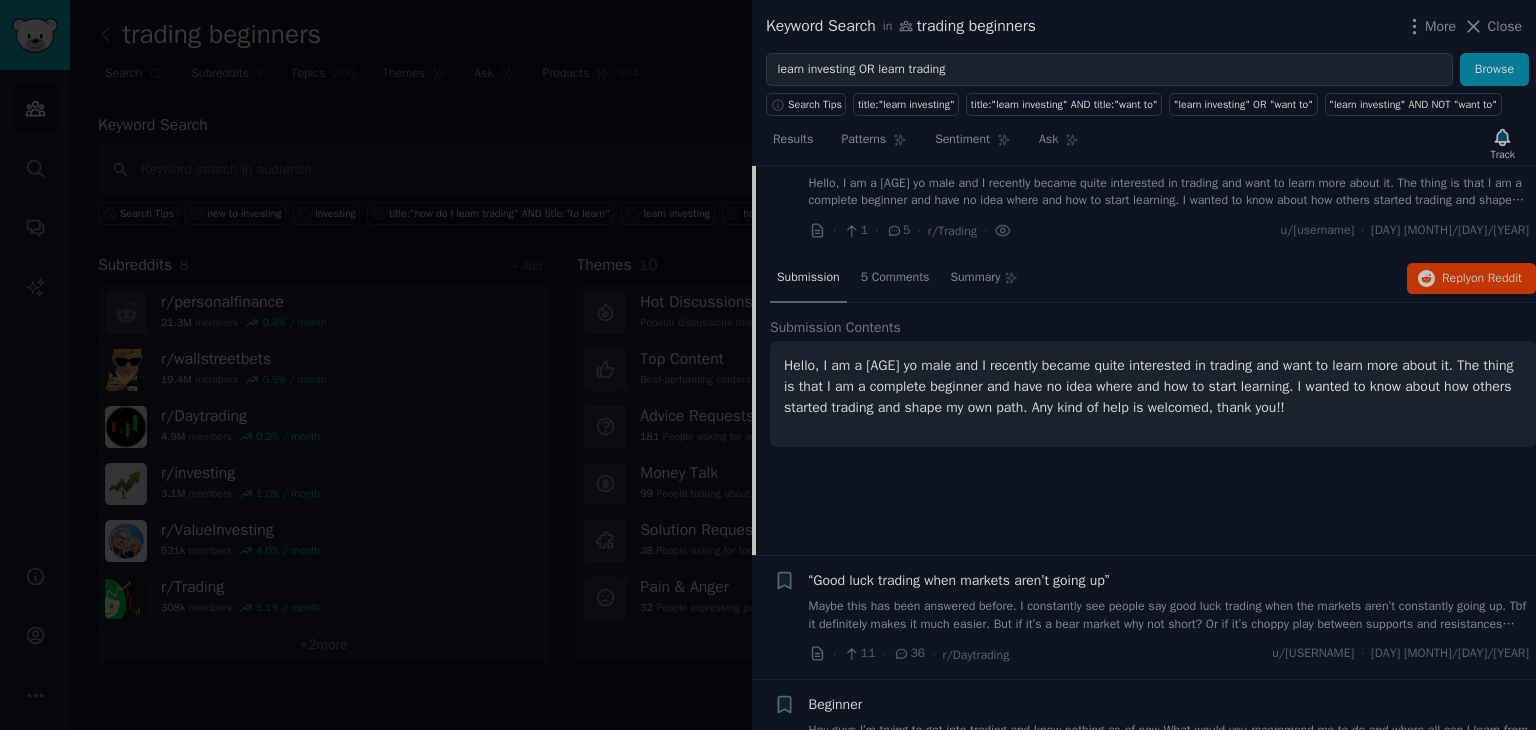 scroll, scrollTop: 2624, scrollLeft: 0, axis: vertical 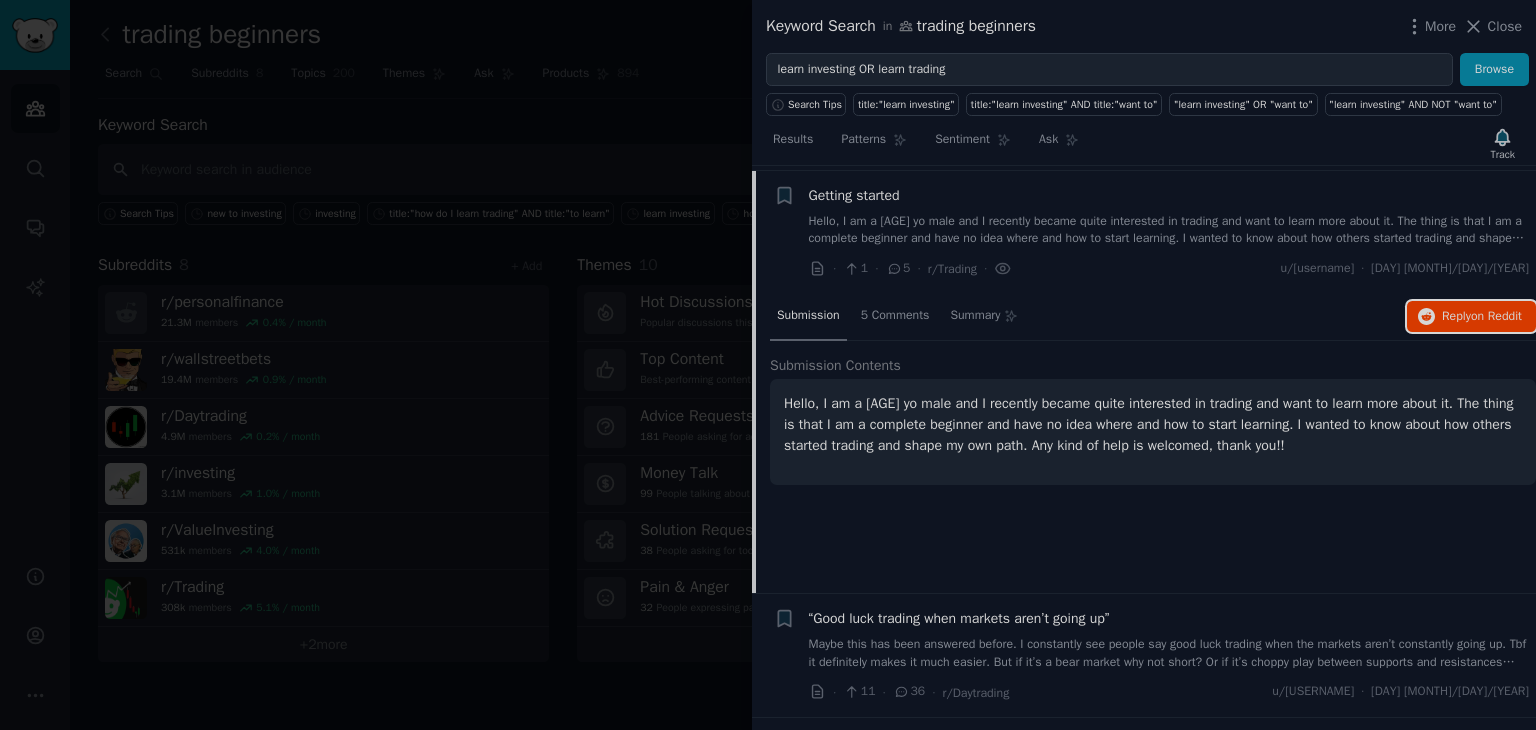 click on "on Reddit" at bounding box center (1496, 316) 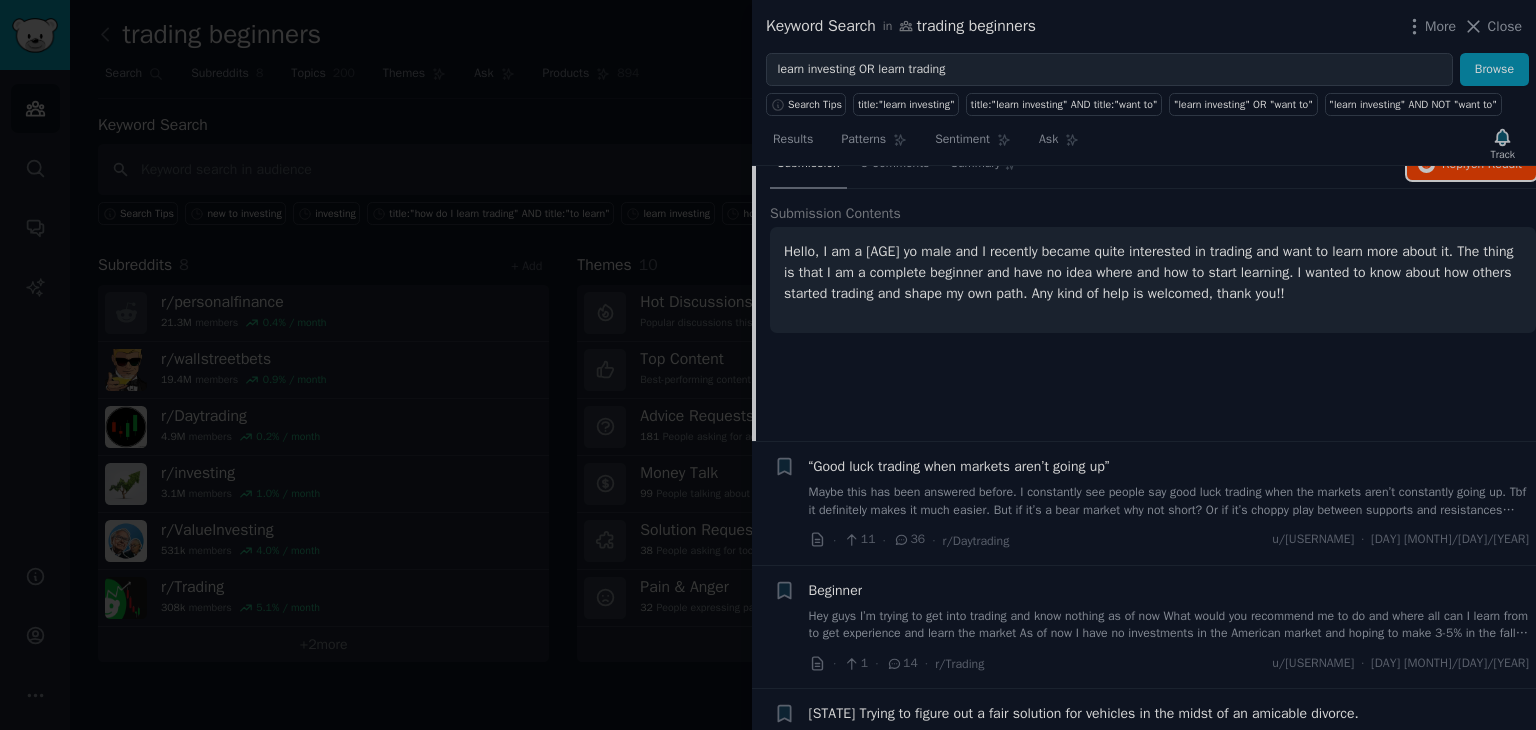 scroll, scrollTop: 2776, scrollLeft: 0, axis: vertical 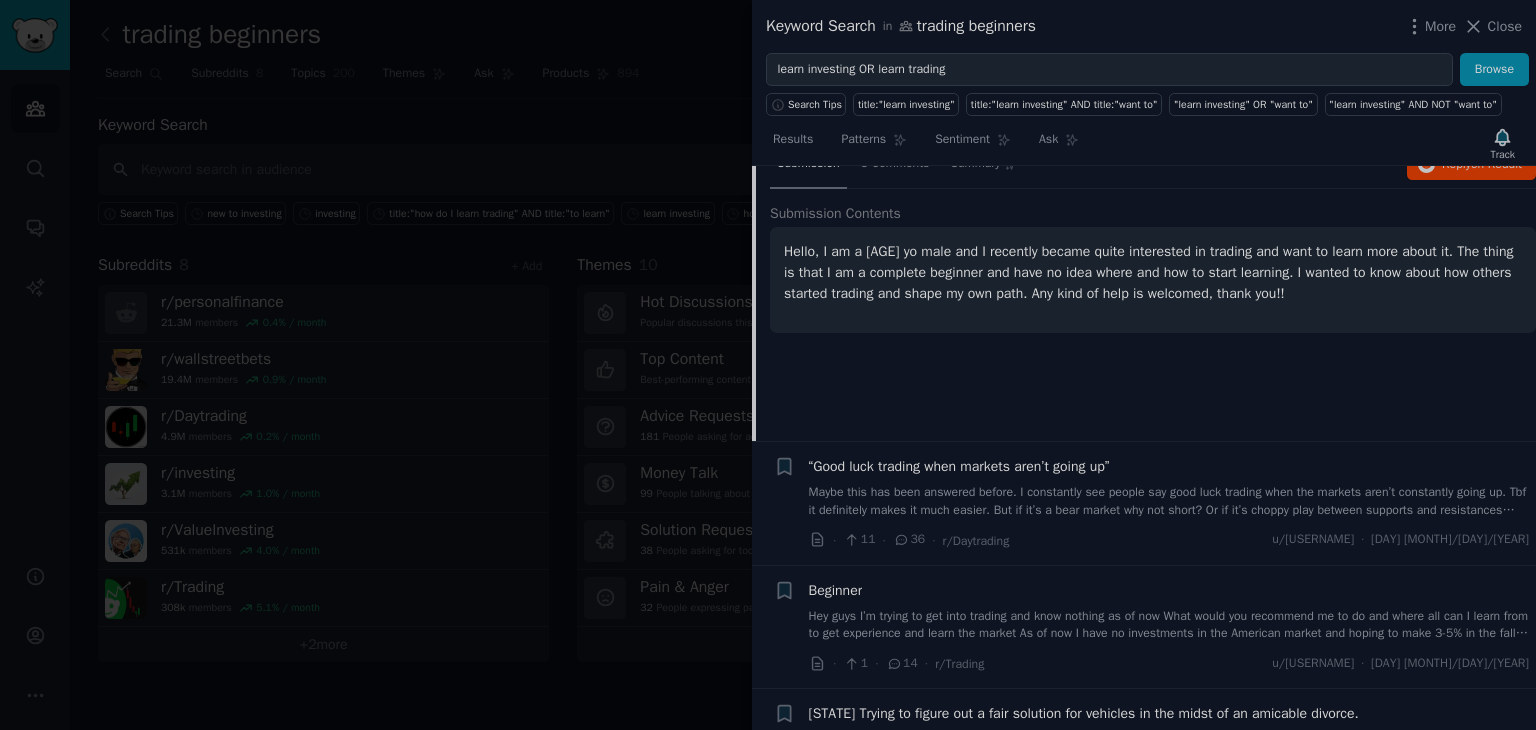 click on "Hey guys I’m trying to get into trading and know nothing as of now
What would you recommend me to do and where all can I learn from to get experience and learn the market
As of now I have no investments in the American market and hoping to make 3-5% in the fall terms profit of what I invest" at bounding box center [1169, 625] 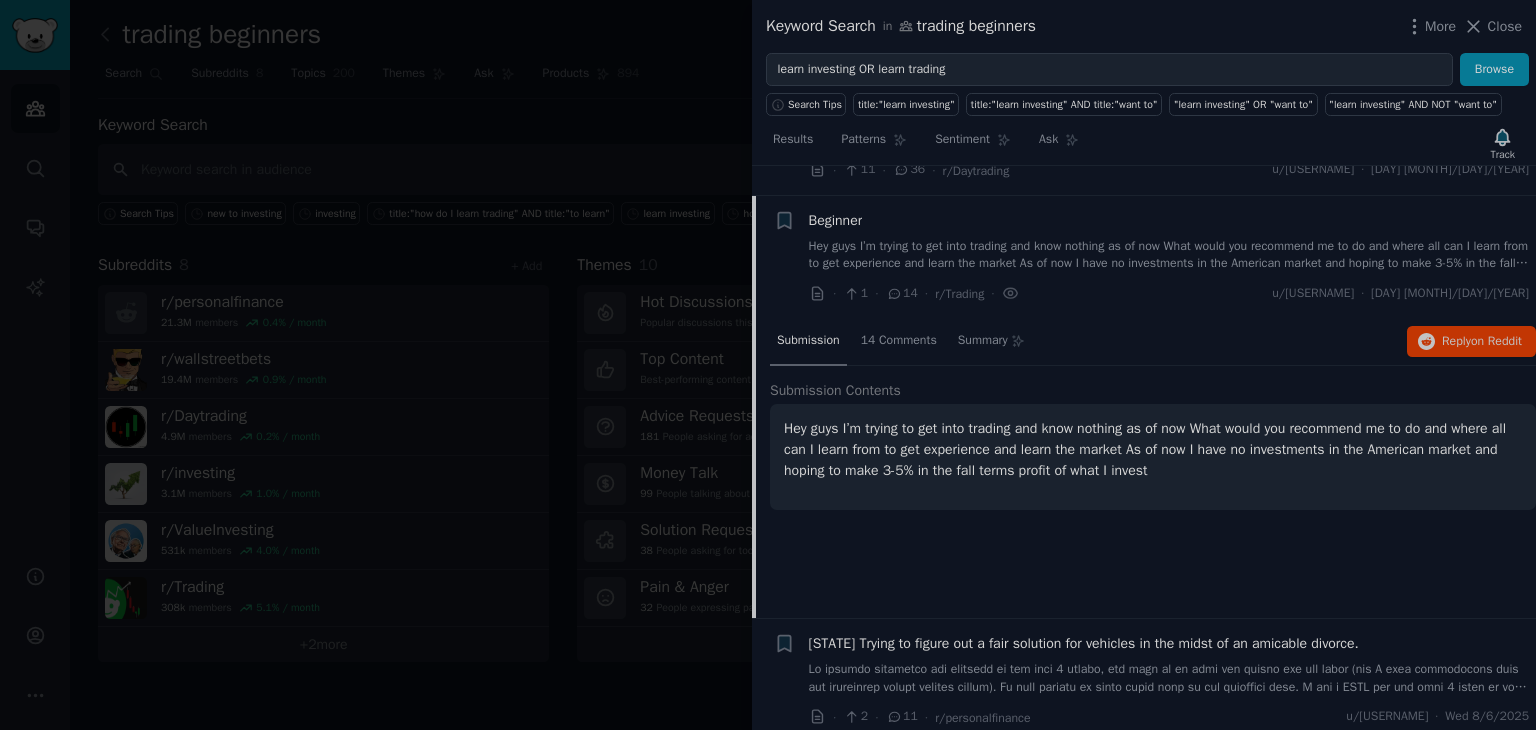 scroll, scrollTop: 2871, scrollLeft: 0, axis: vertical 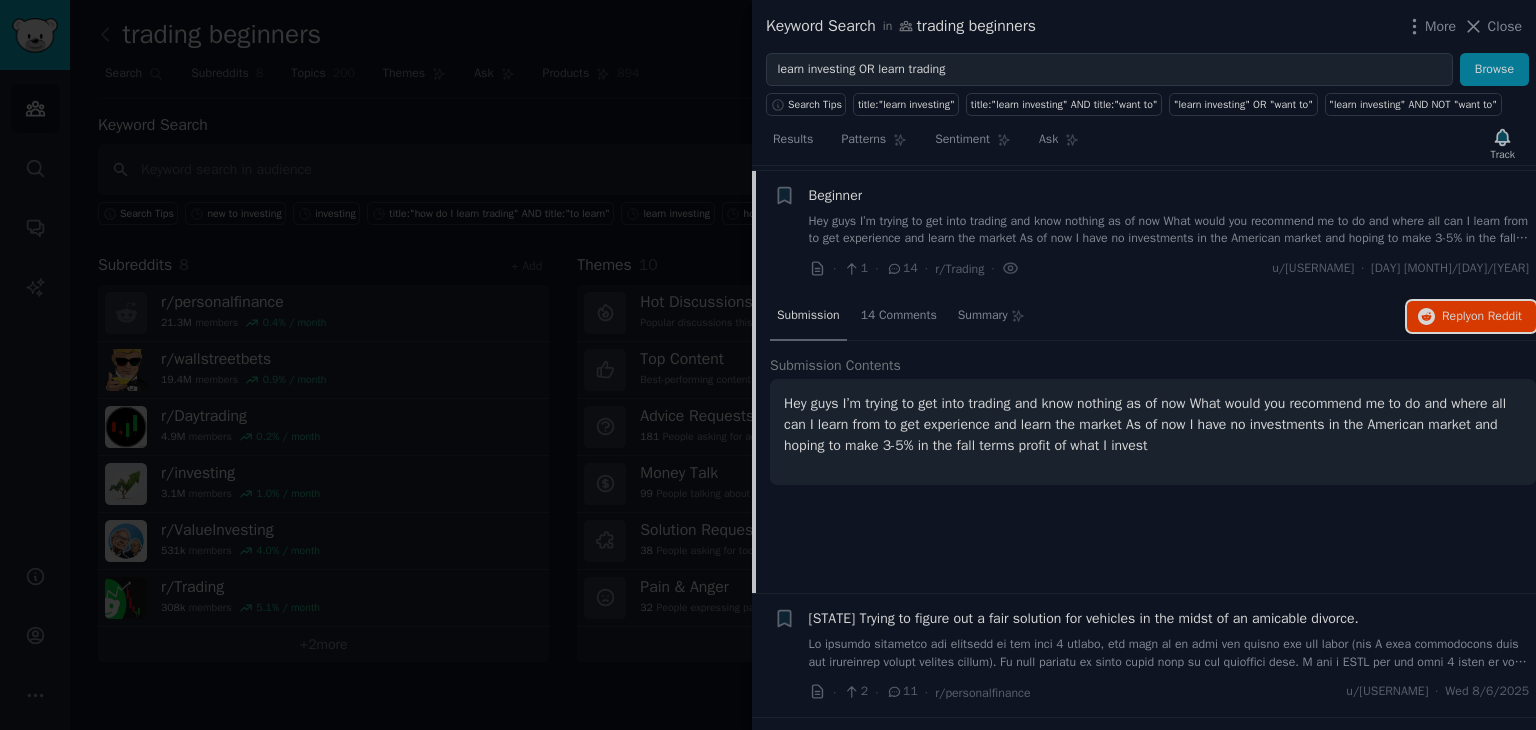click on "on Reddit" at bounding box center [1496, 316] 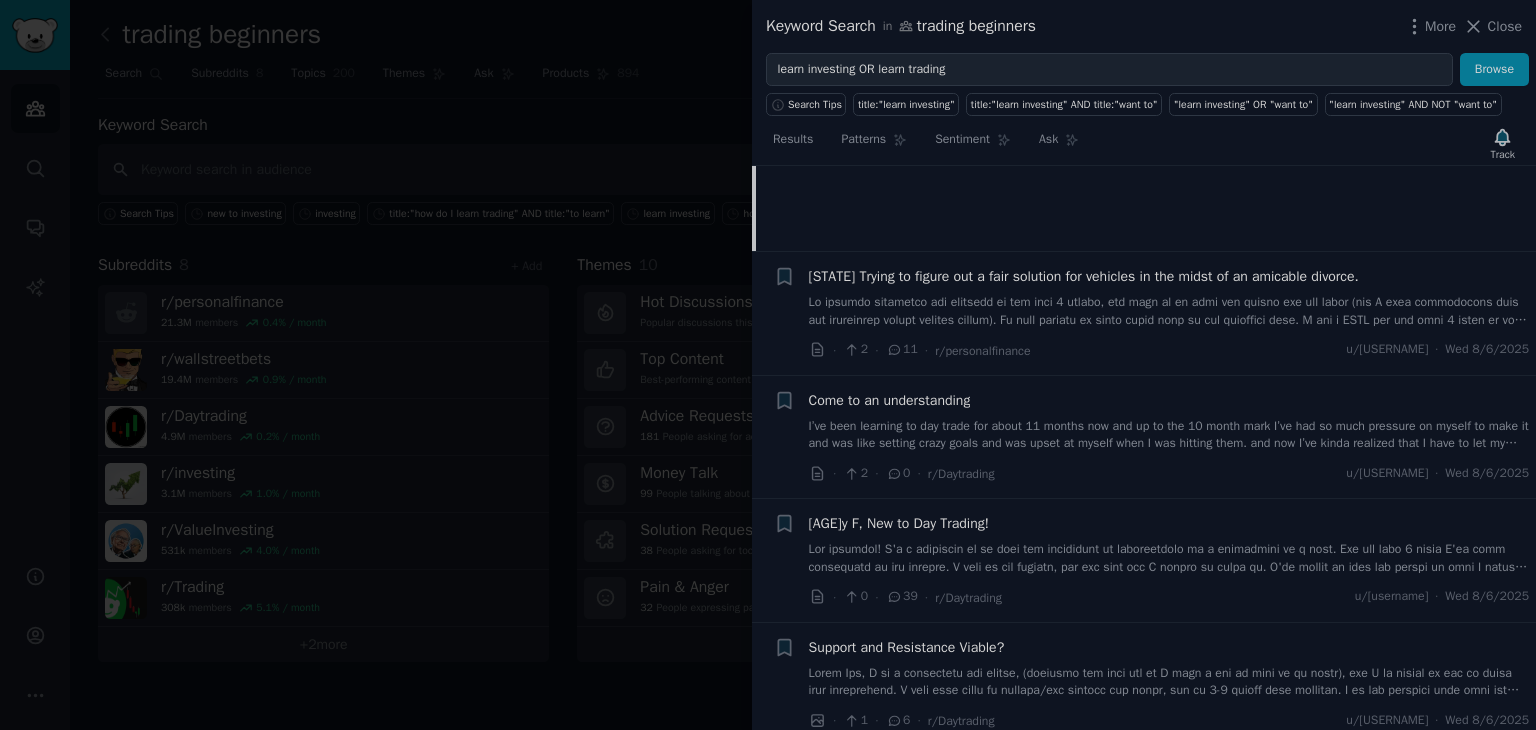 scroll, scrollTop: 3215, scrollLeft: 0, axis: vertical 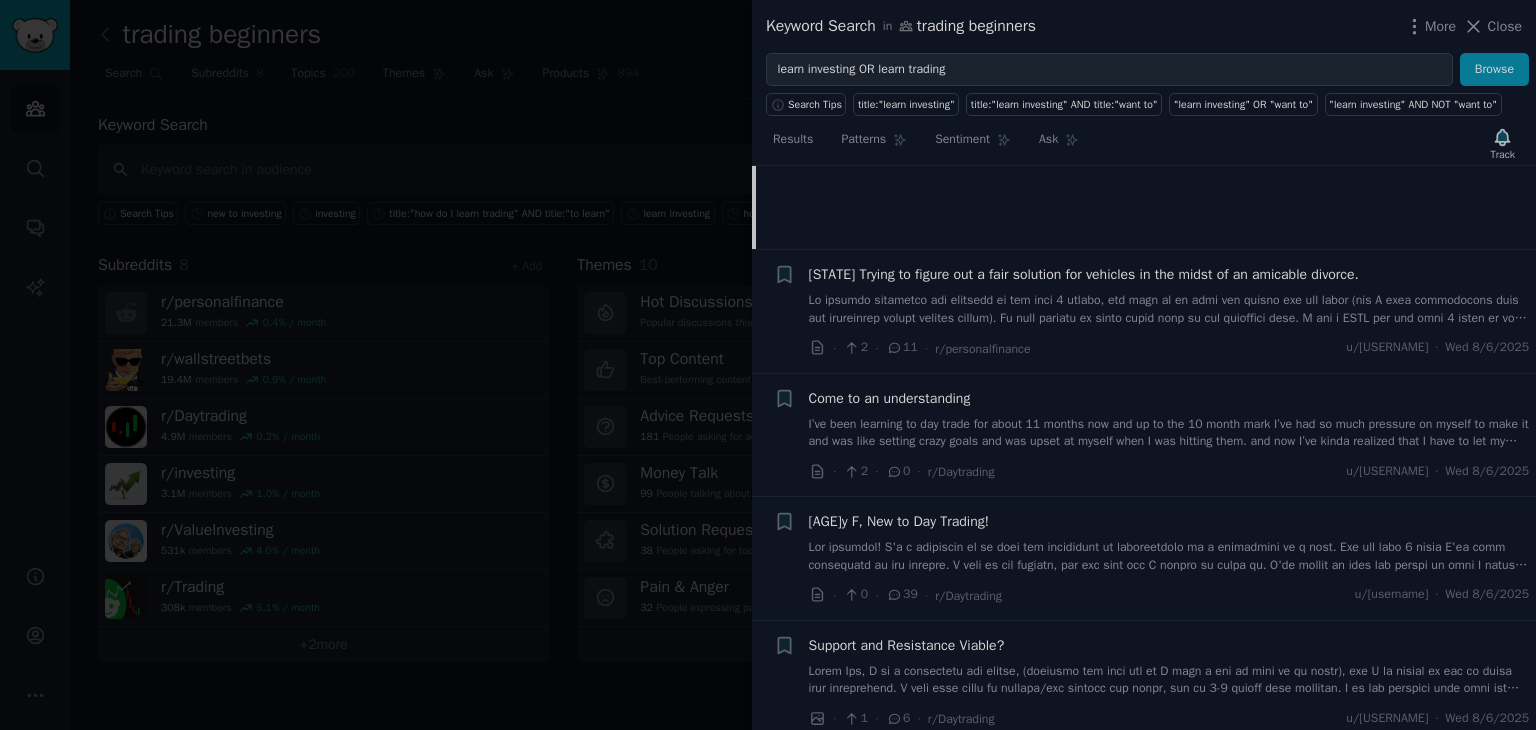 click at bounding box center (1169, 556) 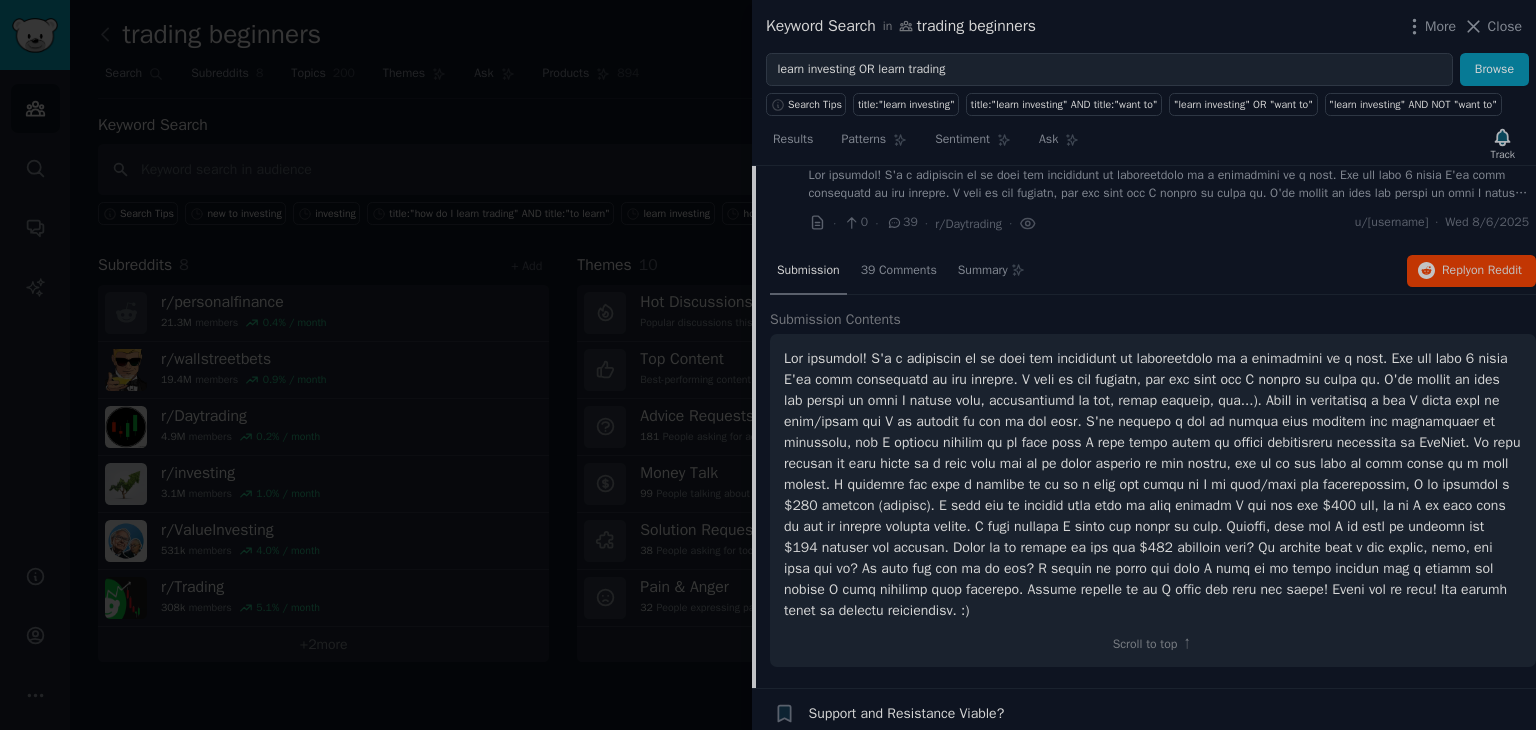 scroll, scrollTop: 3288, scrollLeft: 0, axis: vertical 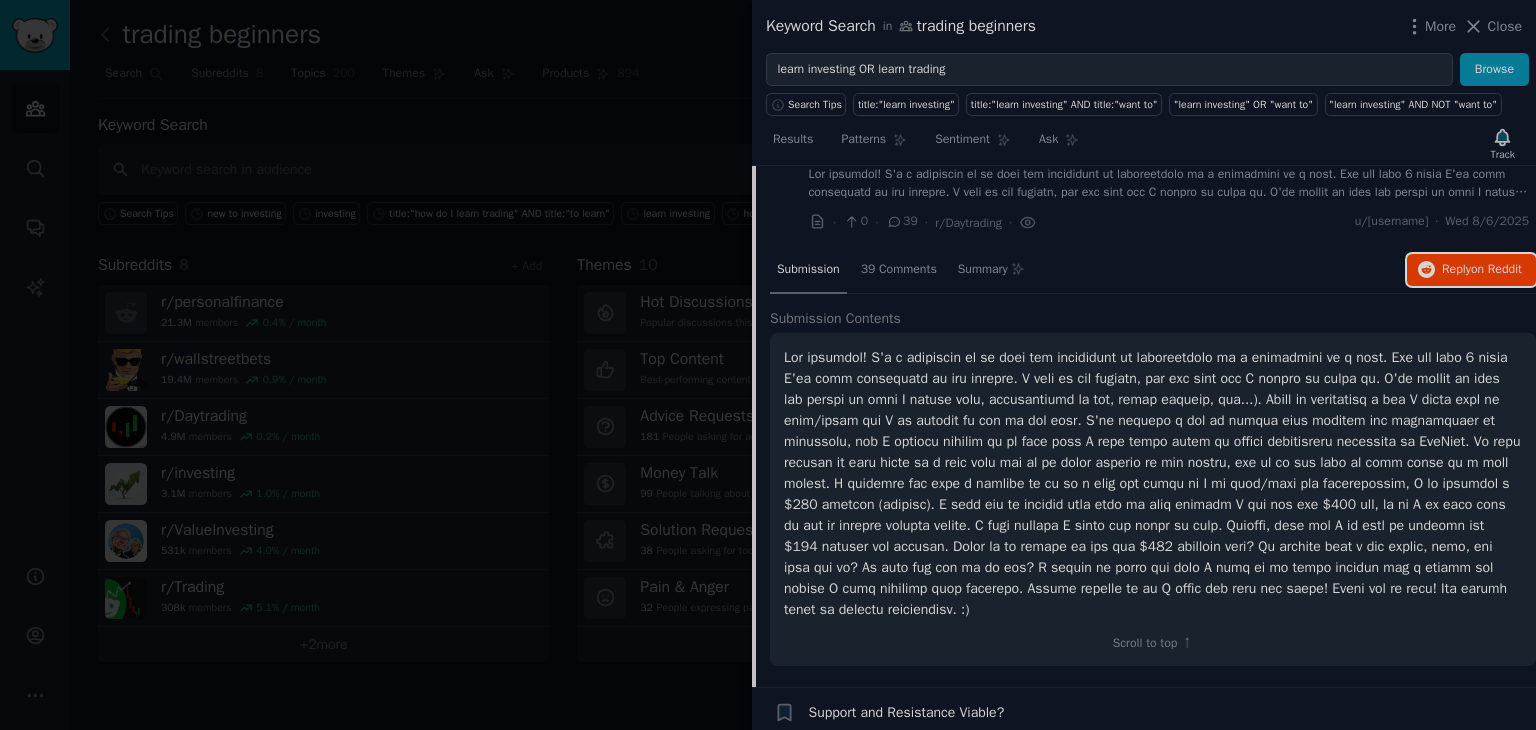 click on "on Reddit" at bounding box center (1496, 269) 